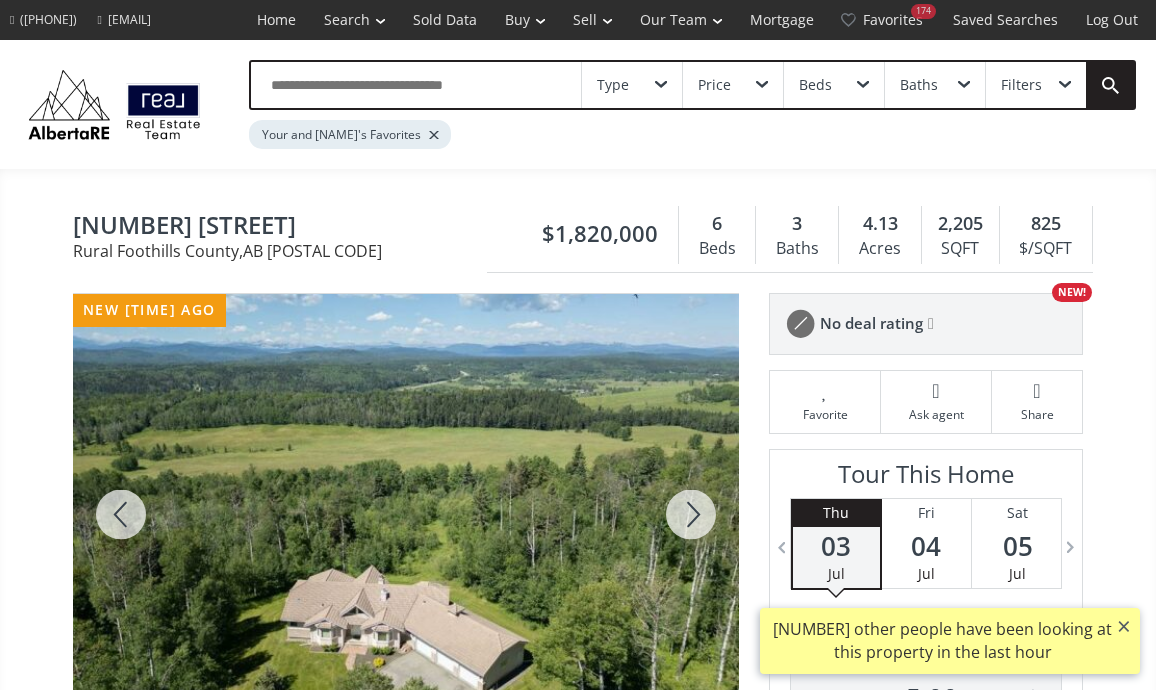 scroll, scrollTop: 239, scrollLeft: 0, axis: vertical 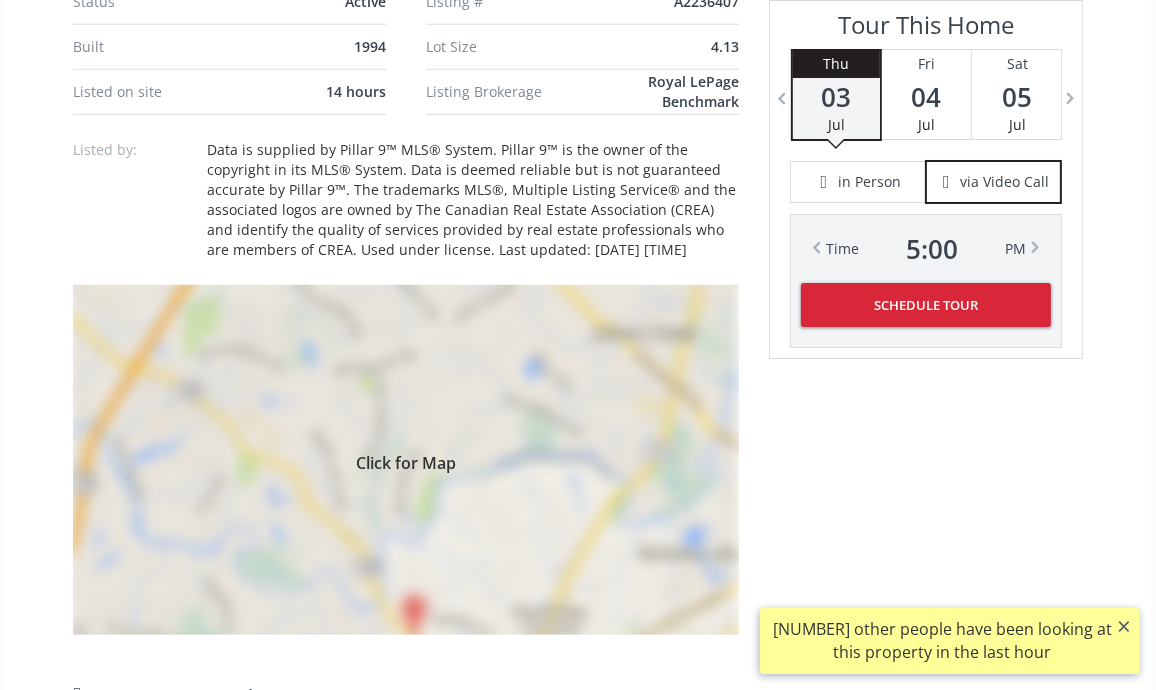click on "Click for Map" at bounding box center (406, 460) 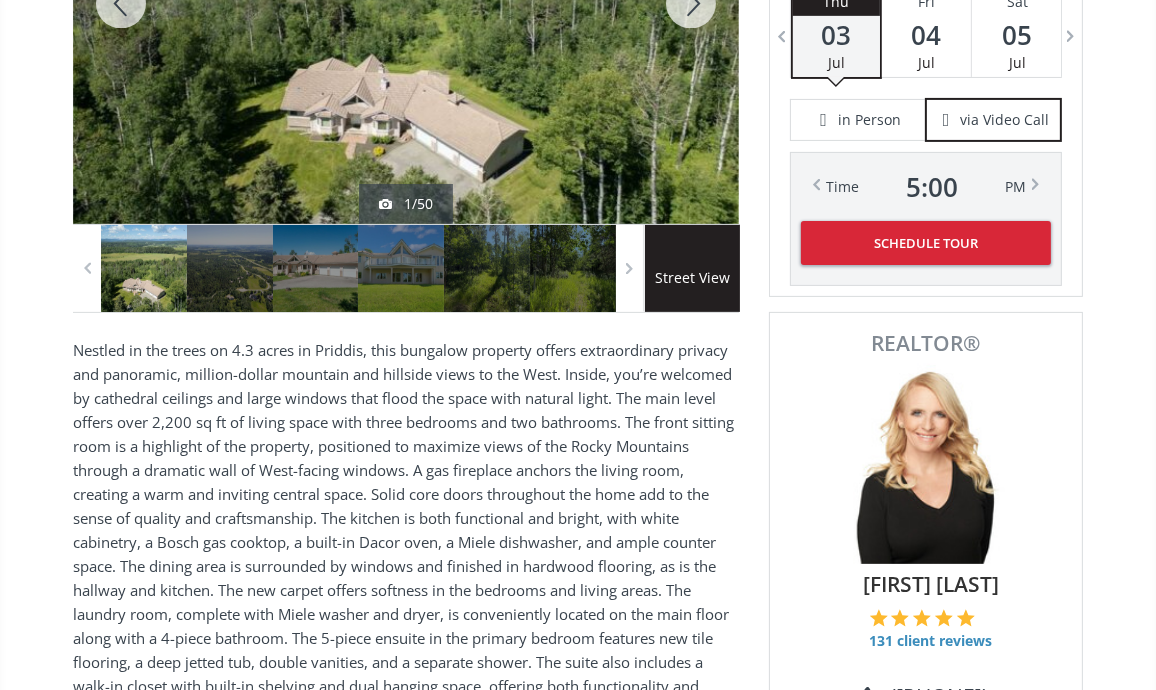 scroll, scrollTop: 480, scrollLeft: 0, axis: vertical 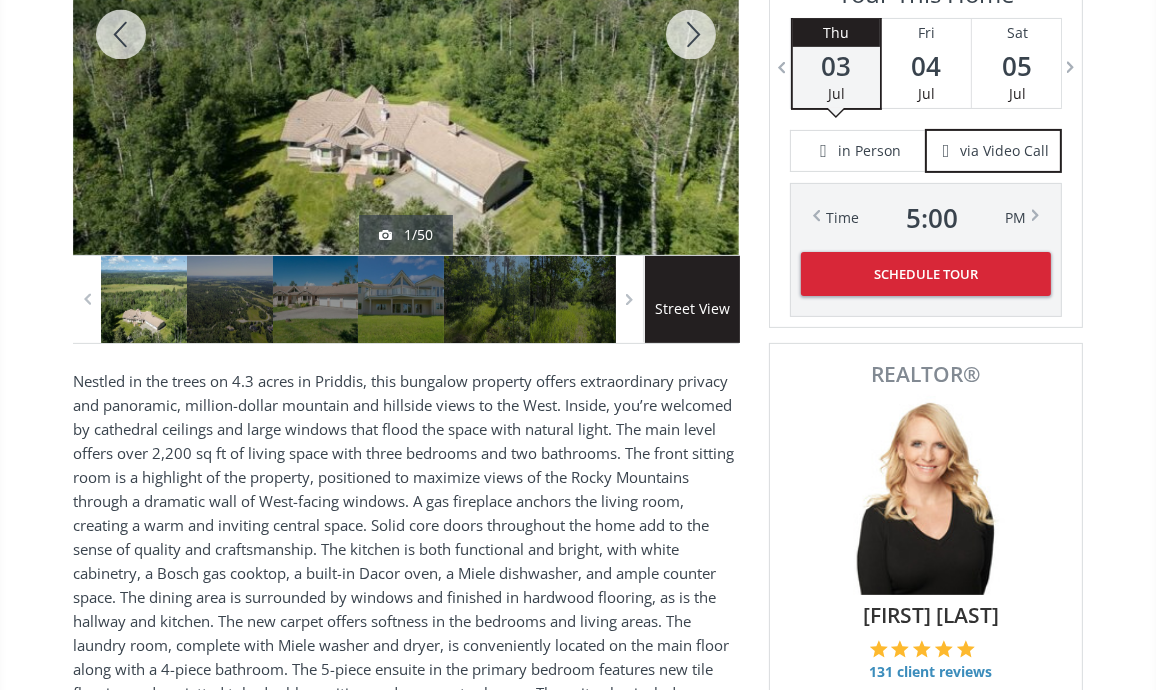 click at bounding box center (691, 34) 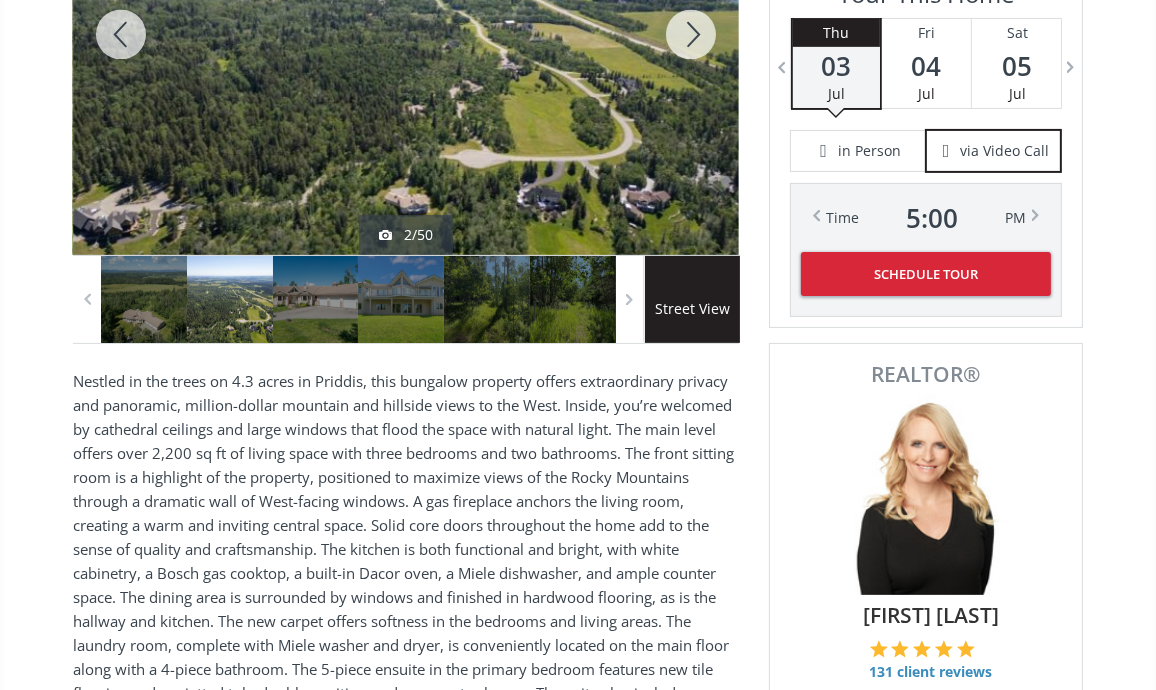 click at bounding box center [691, 34] 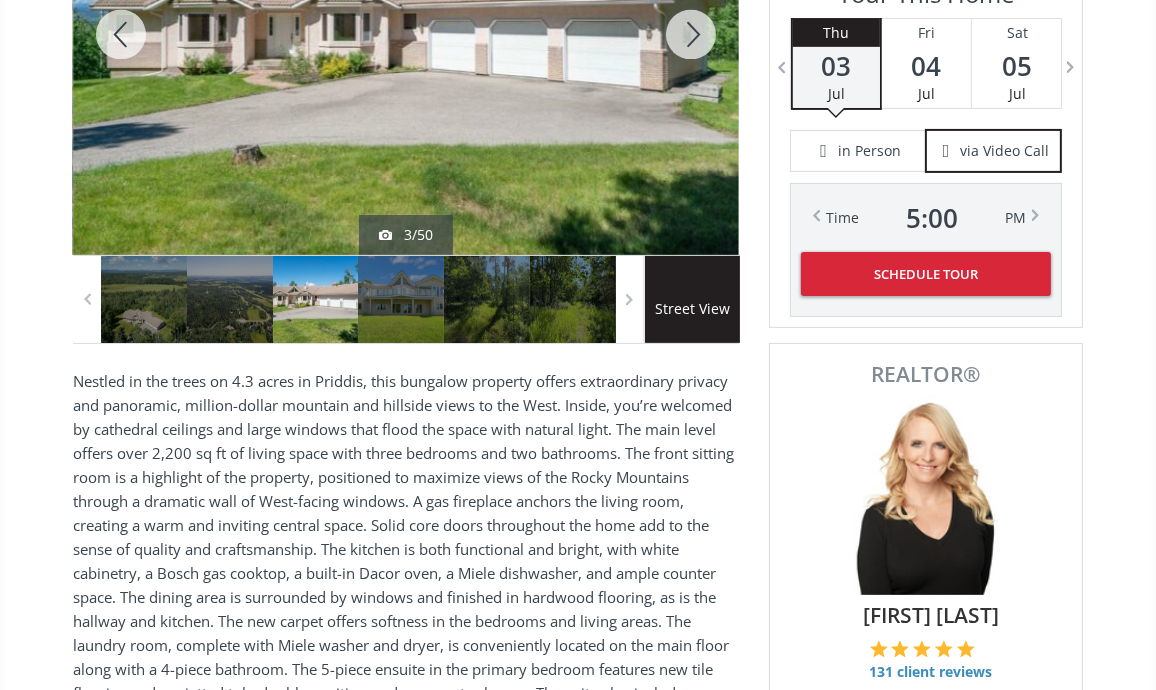 click at bounding box center (691, 34) 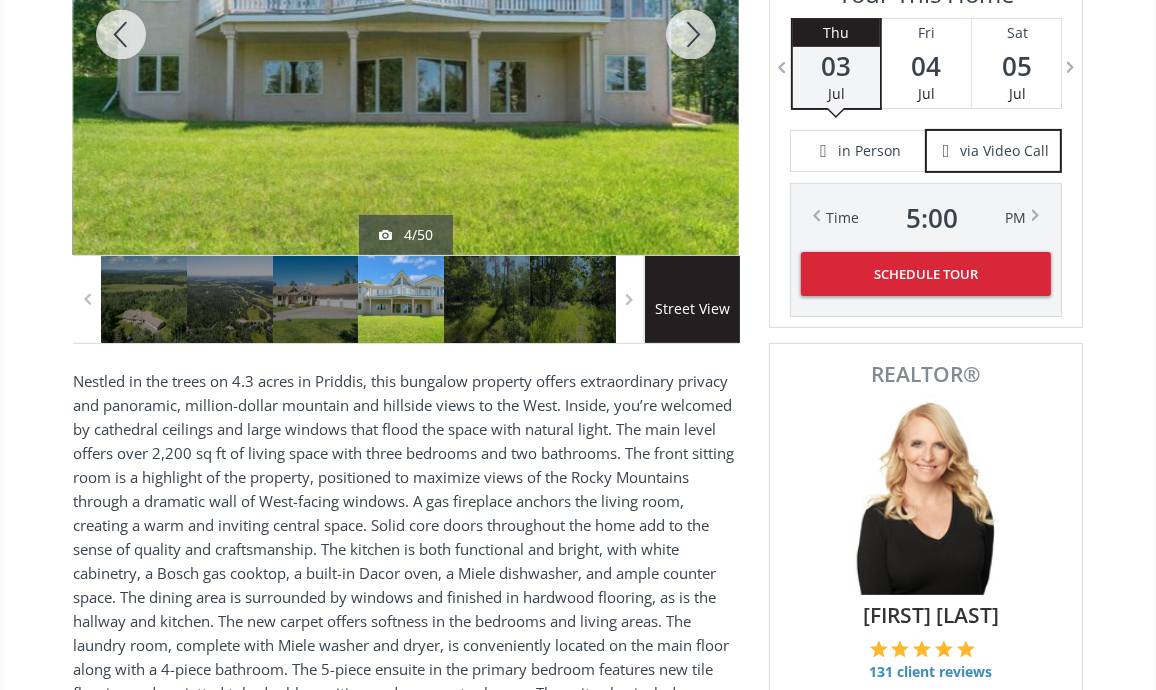 click at bounding box center (691, 34) 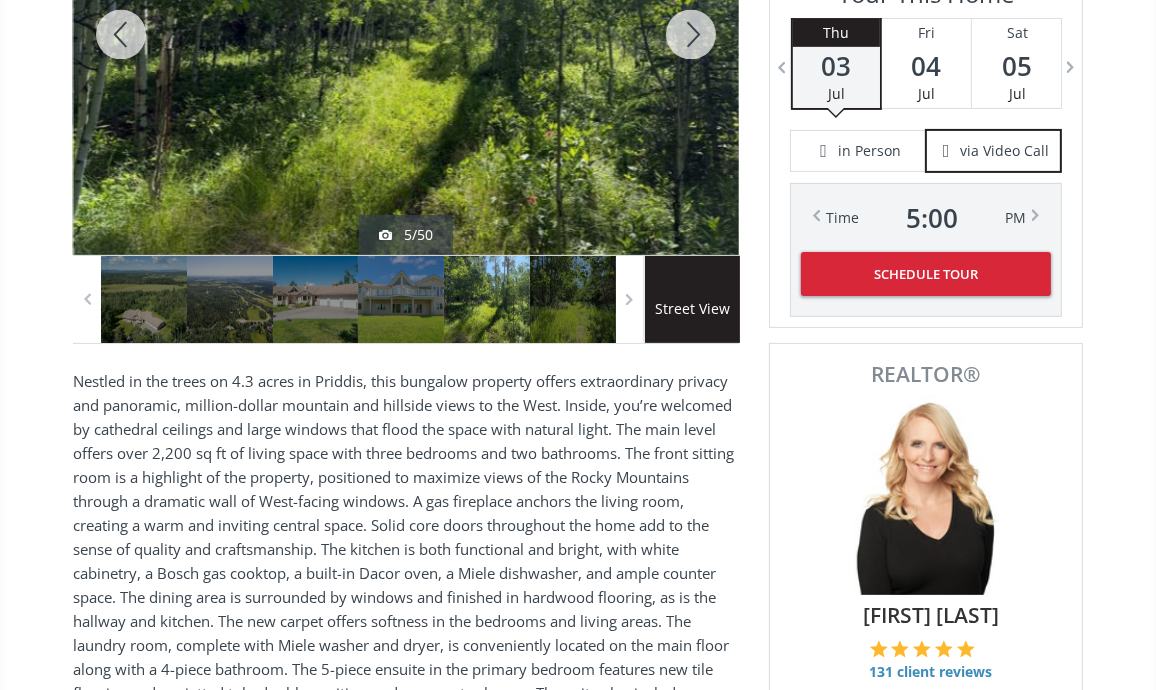 click at bounding box center (691, 34) 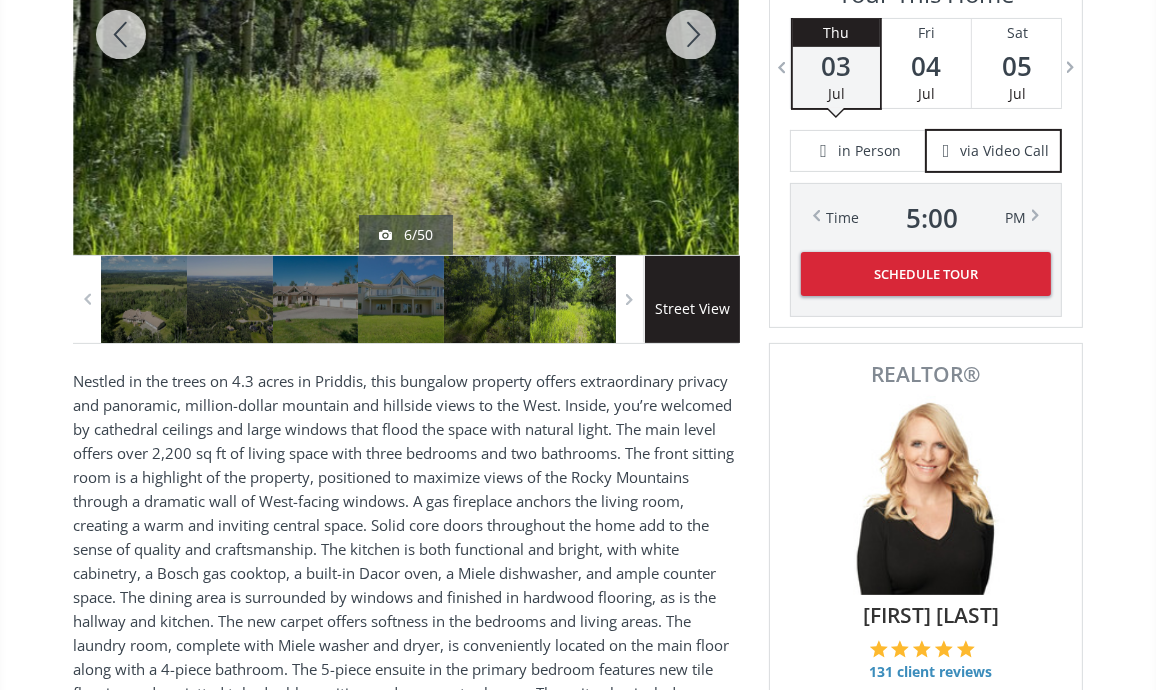 click at bounding box center [691, 34] 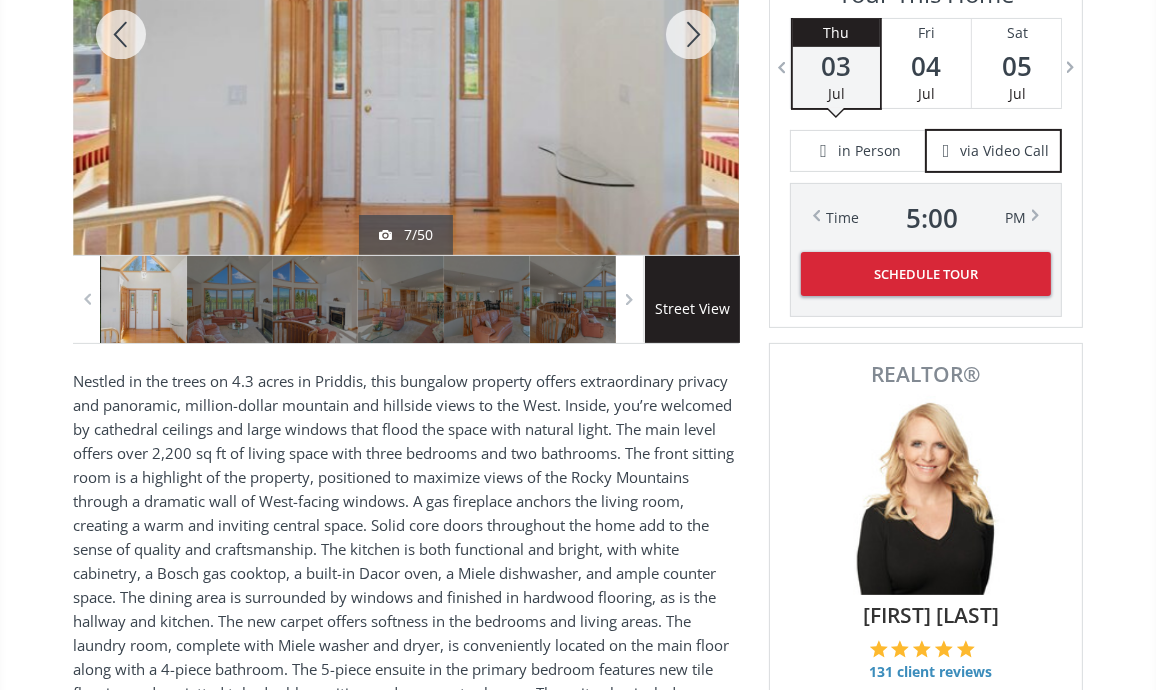 click at bounding box center [691, 34] 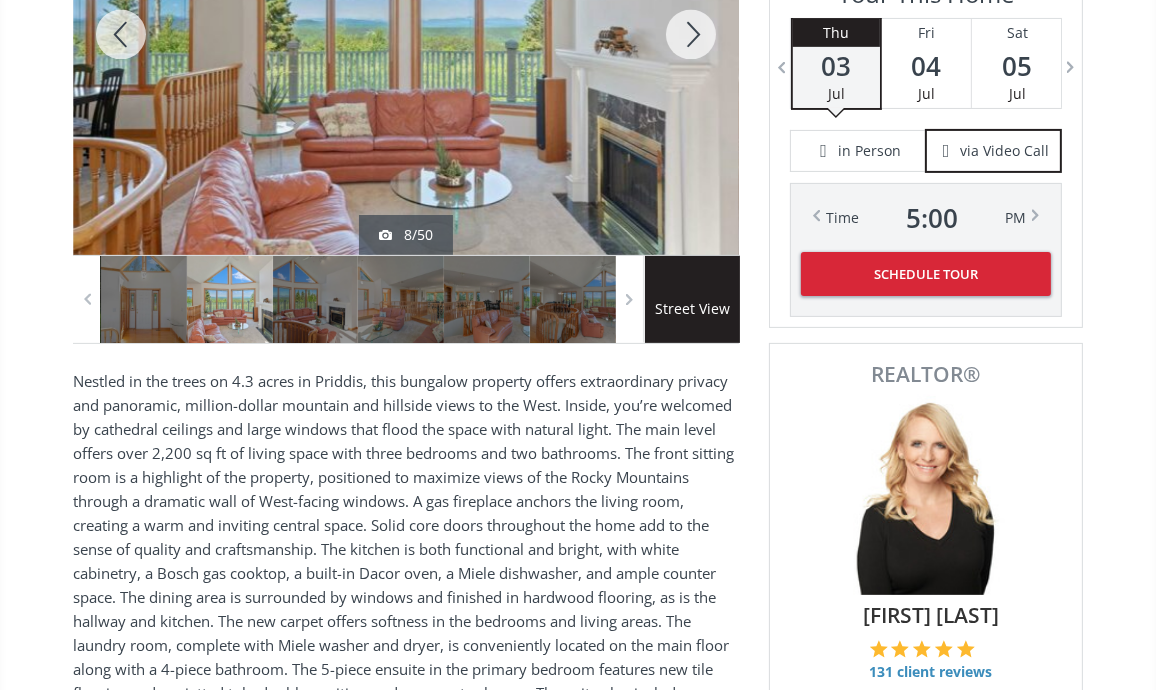 click at bounding box center (691, 34) 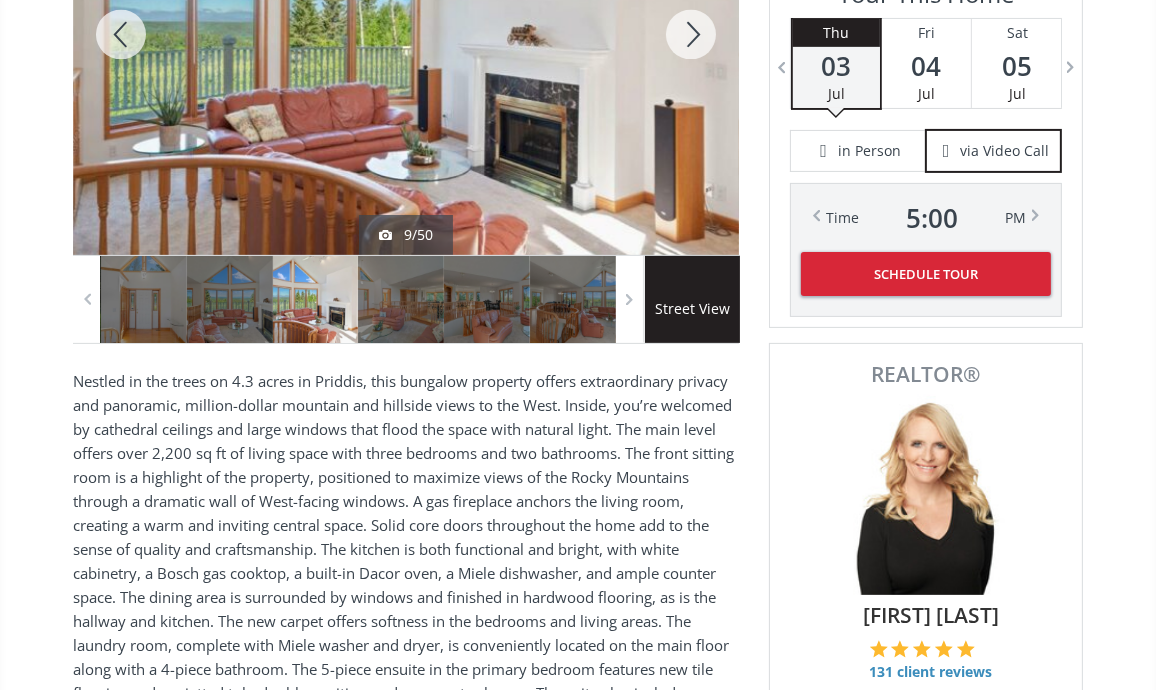 click at bounding box center (691, 34) 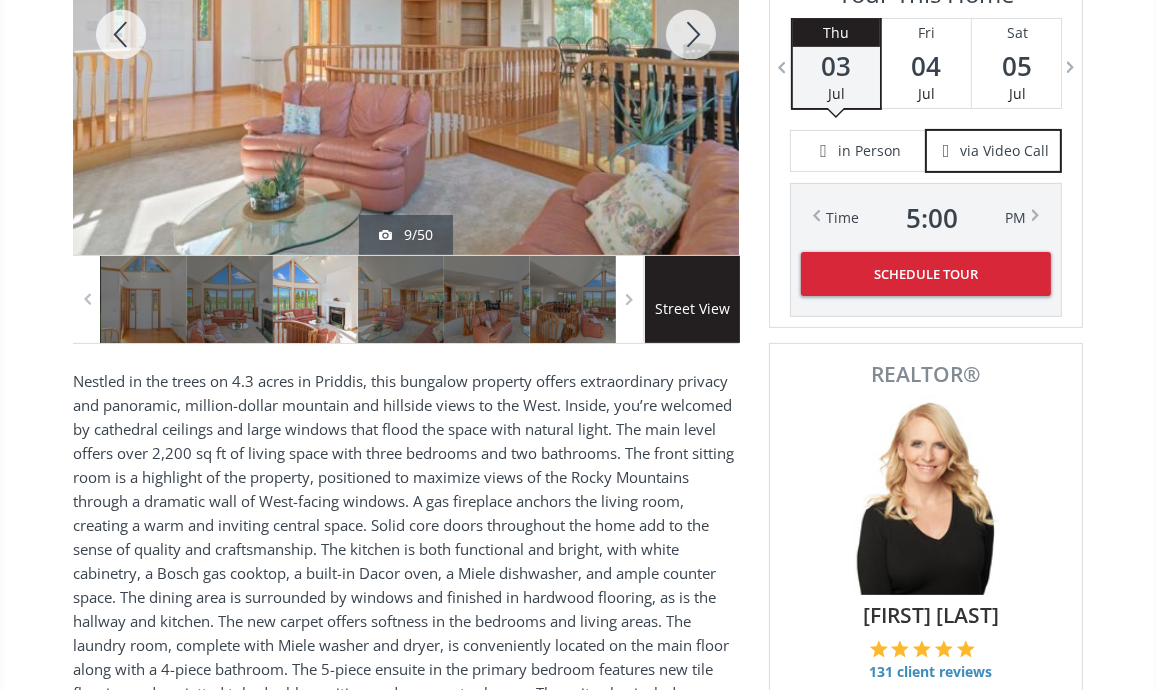 click at bounding box center [691, 34] 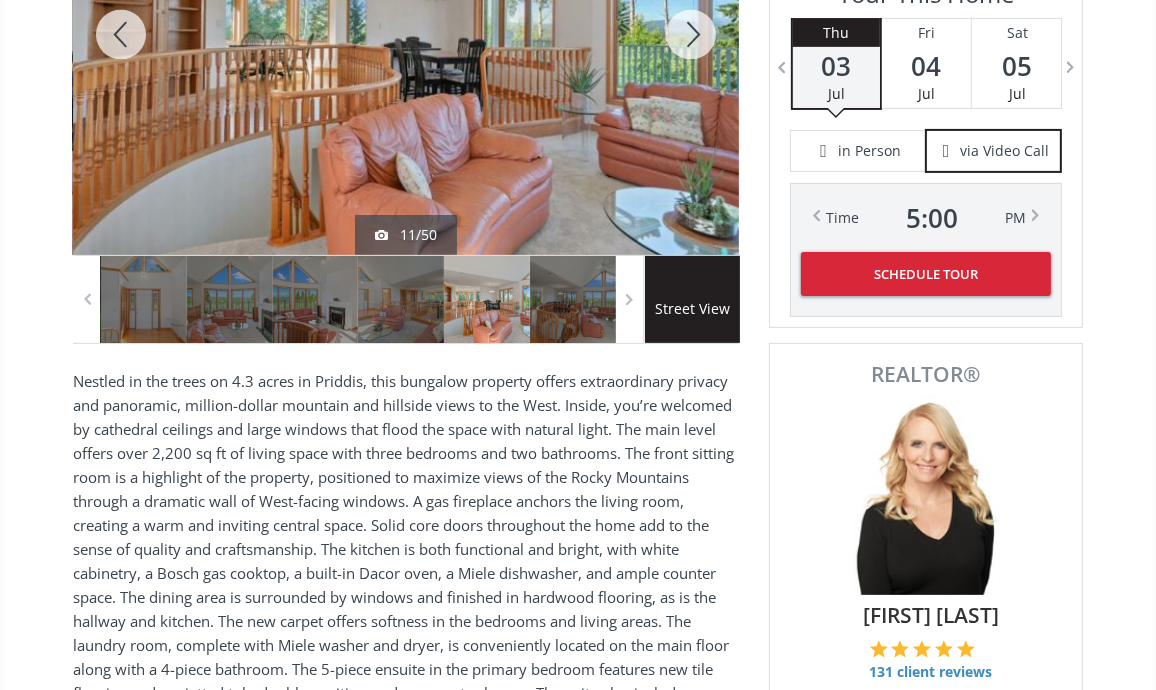 click at bounding box center [691, 34] 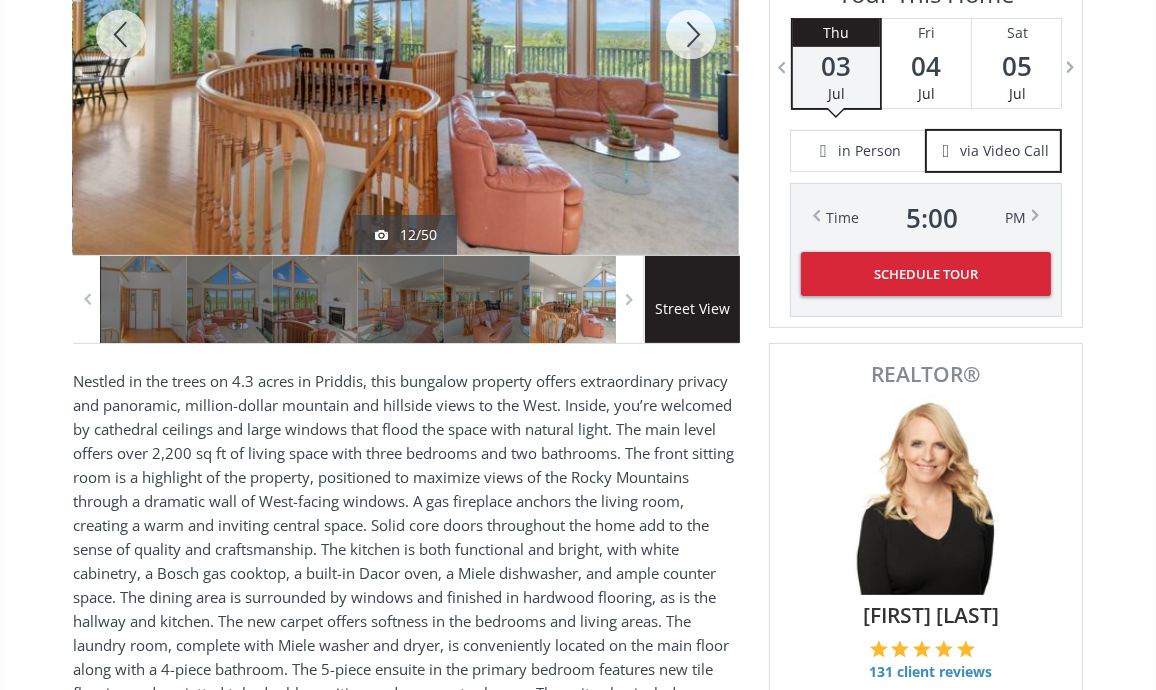 click at bounding box center [691, 34] 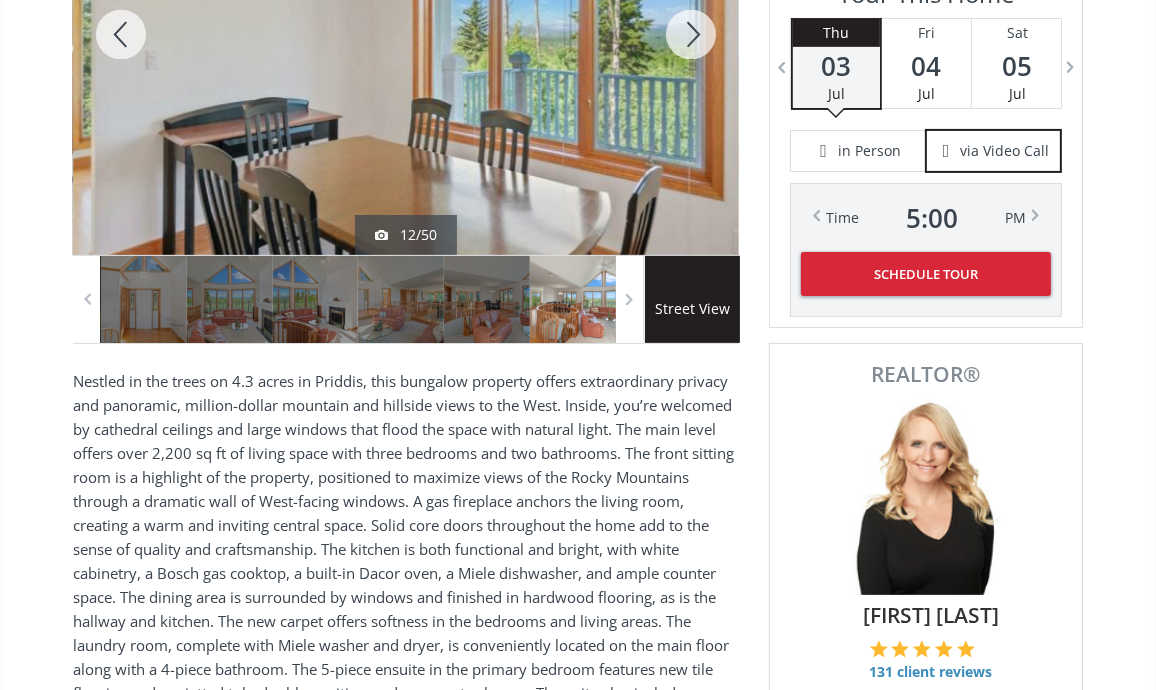 click at bounding box center (691, 34) 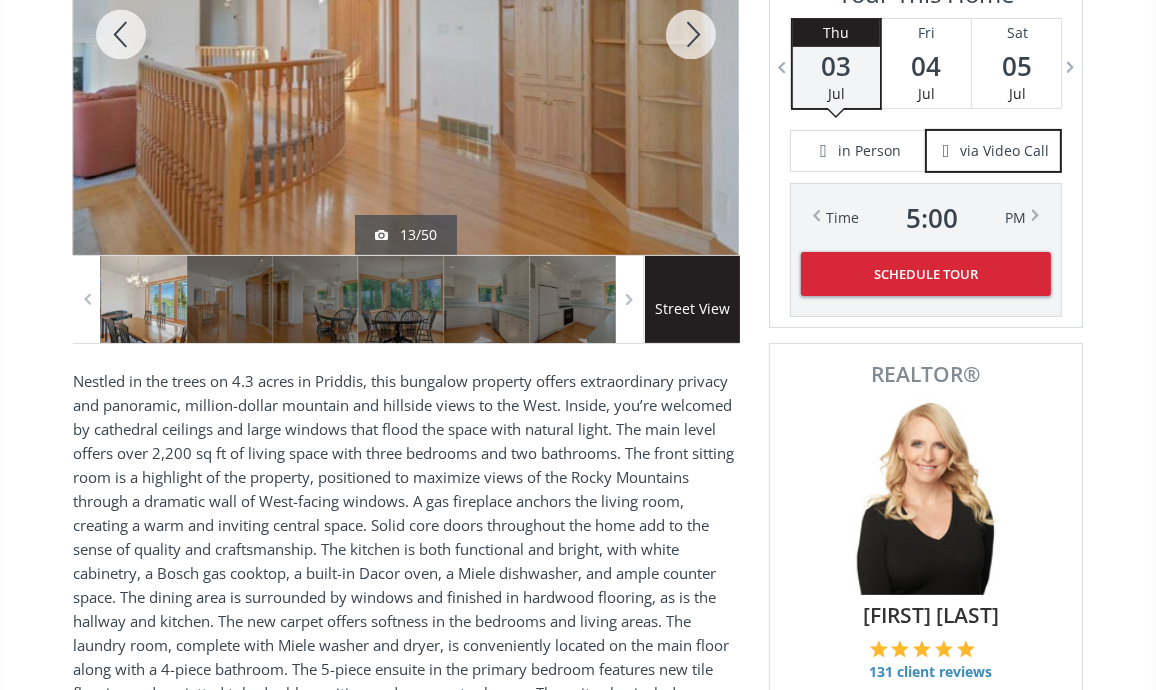 click at bounding box center (691, 34) 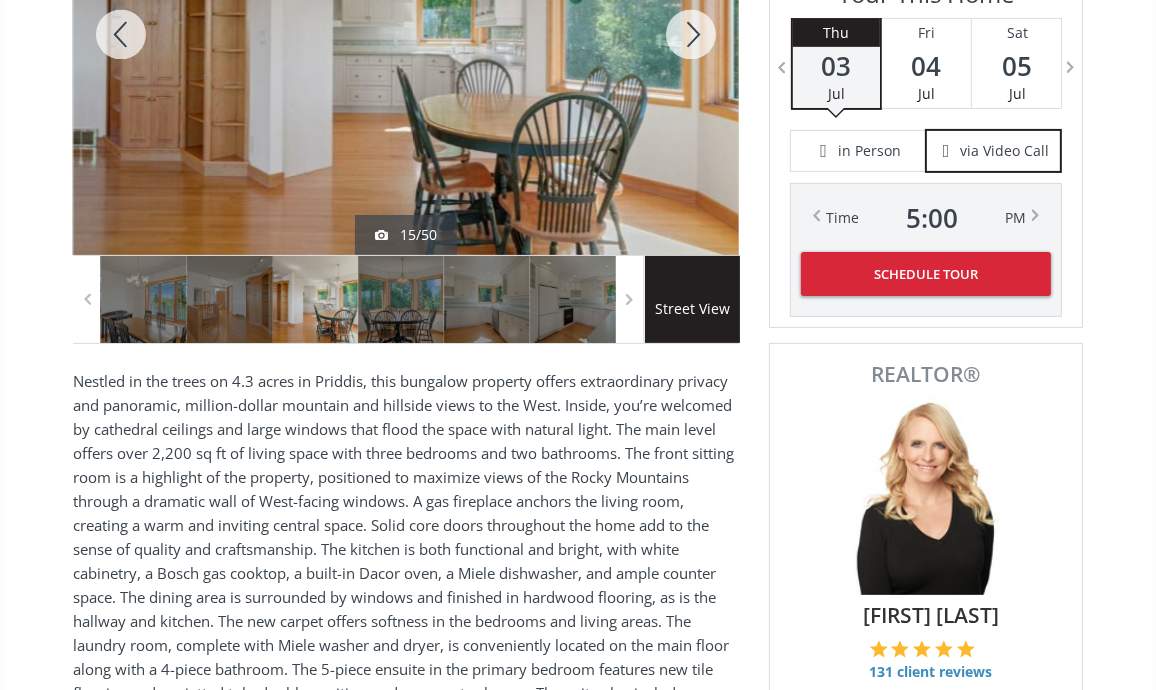 click at bounding box center (691, 34) 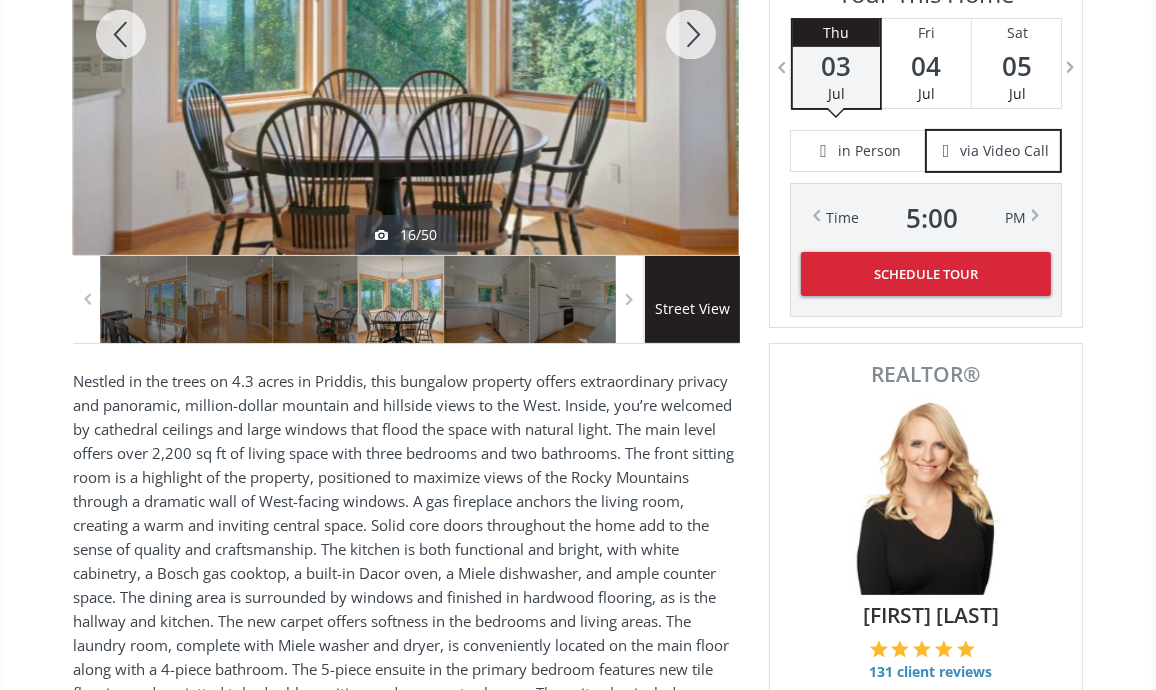 click at bounding box center [691, 34] 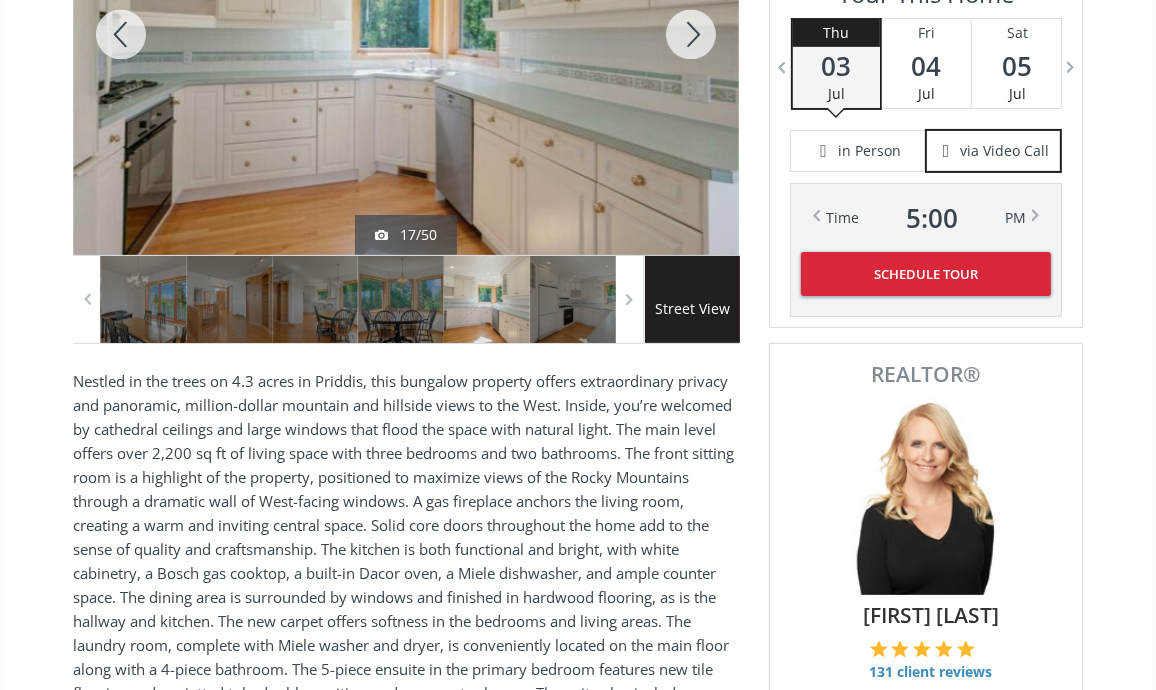 click at bounding box center [691, 34] 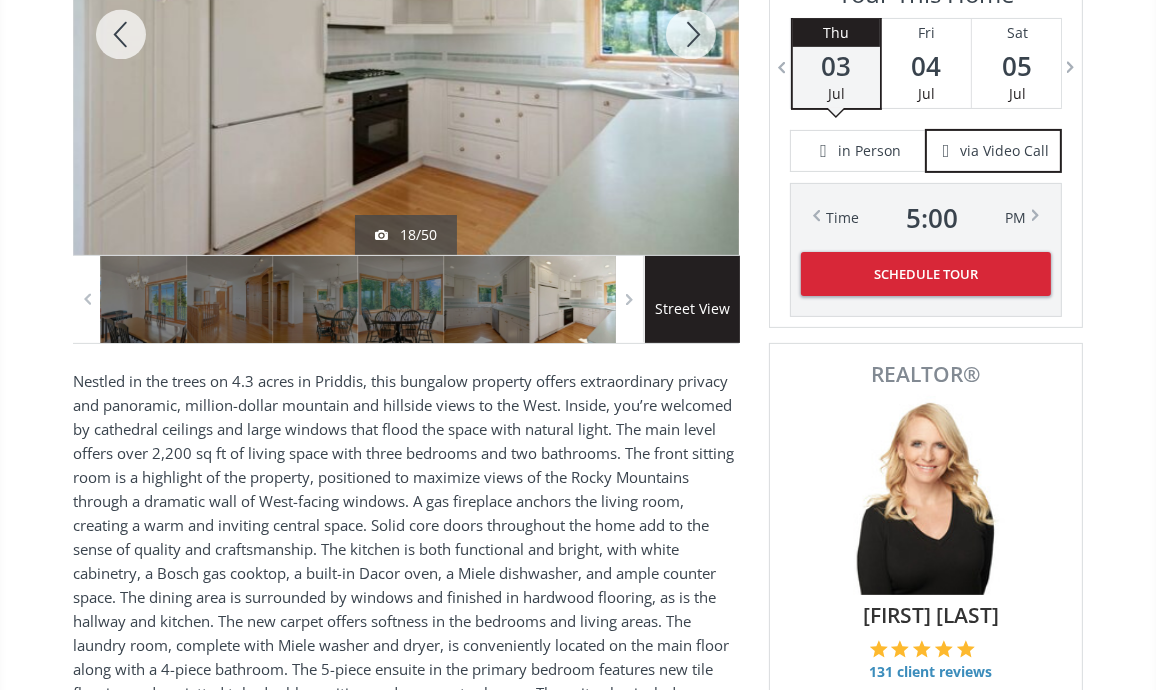 click at bounding box center [691, 34] 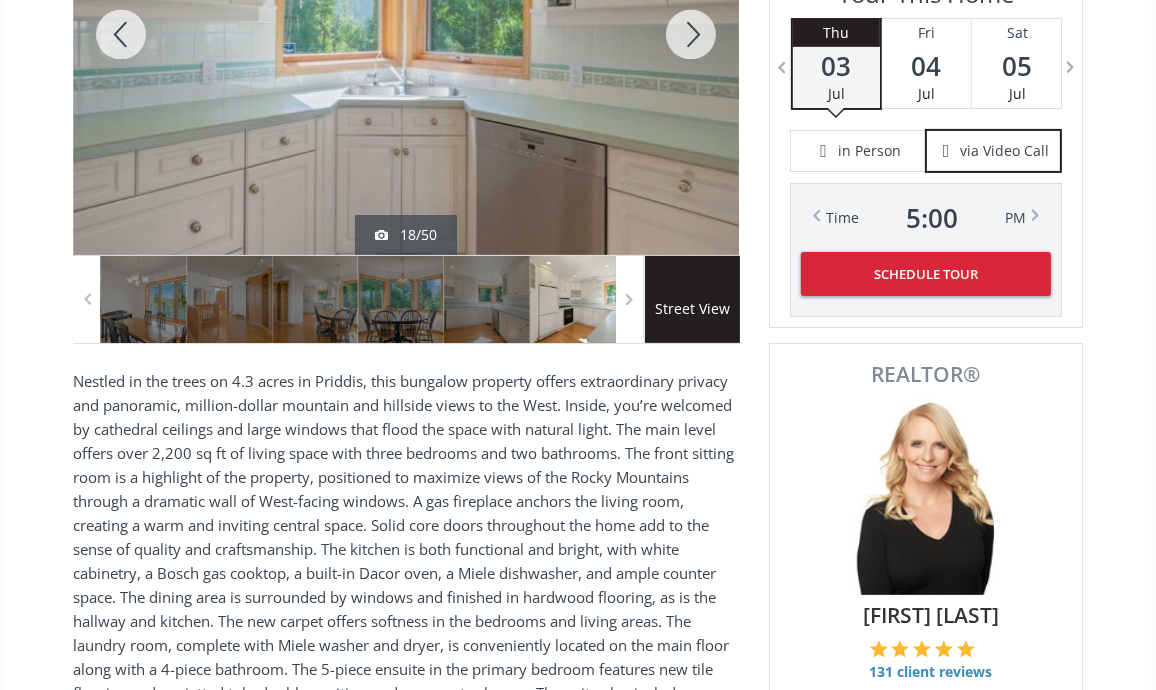 click at bounding box center (691, 34) 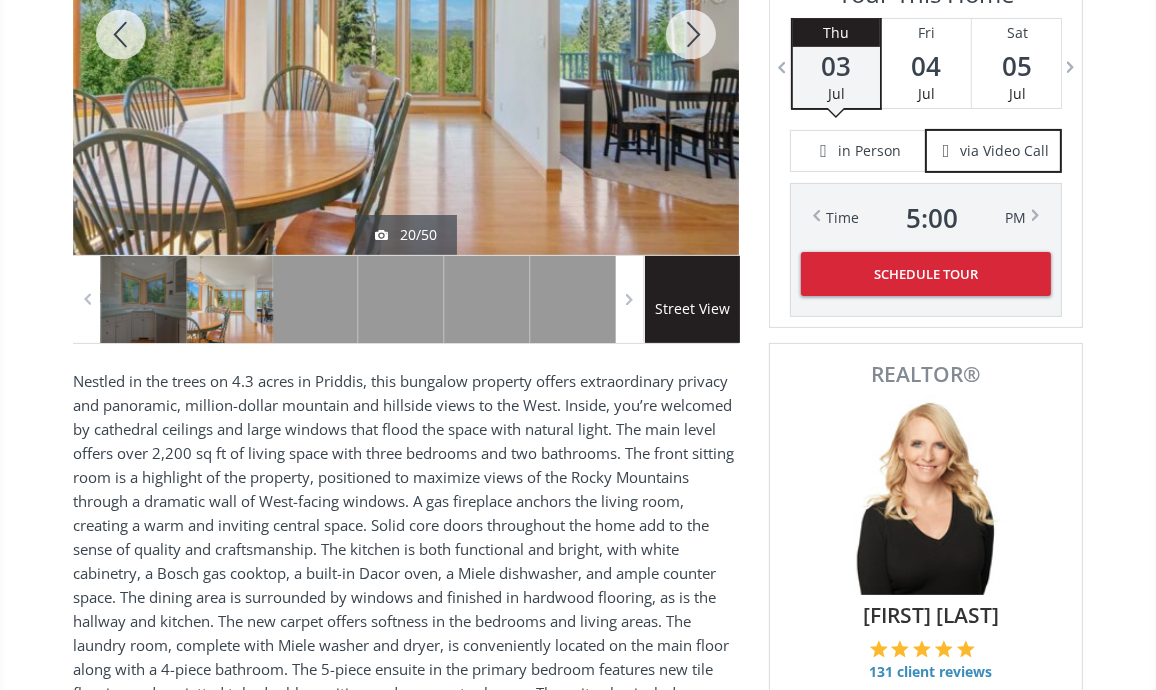 click at bounding box center [691, 34] 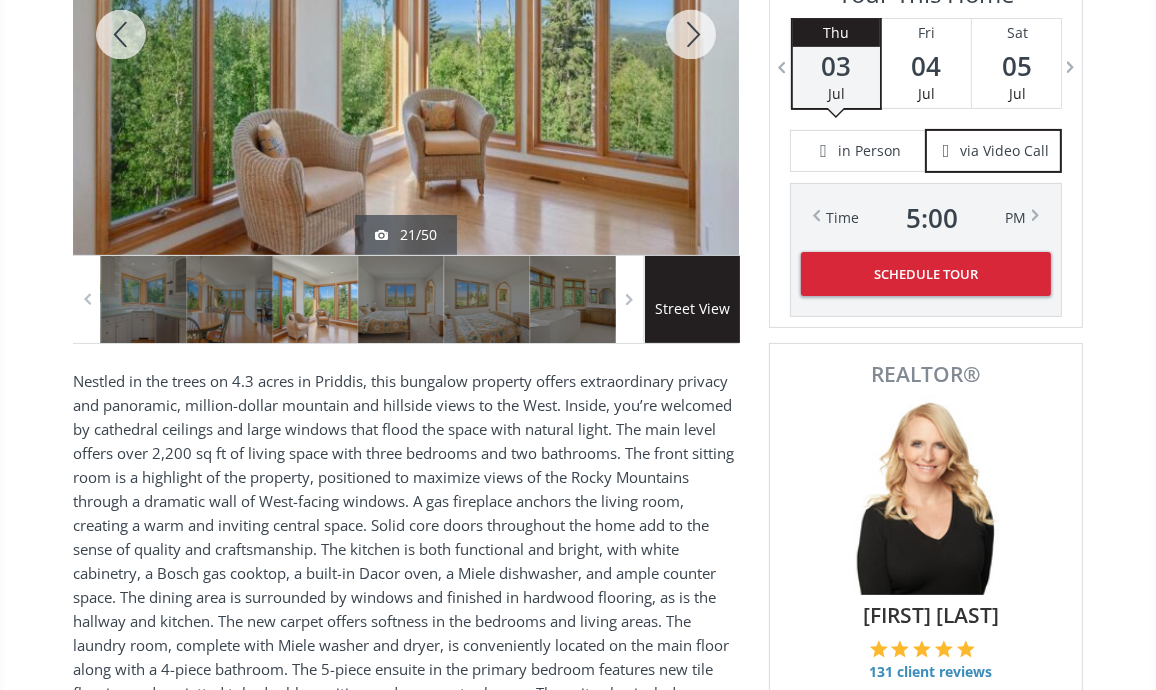 click at bounding box center [691, 34] 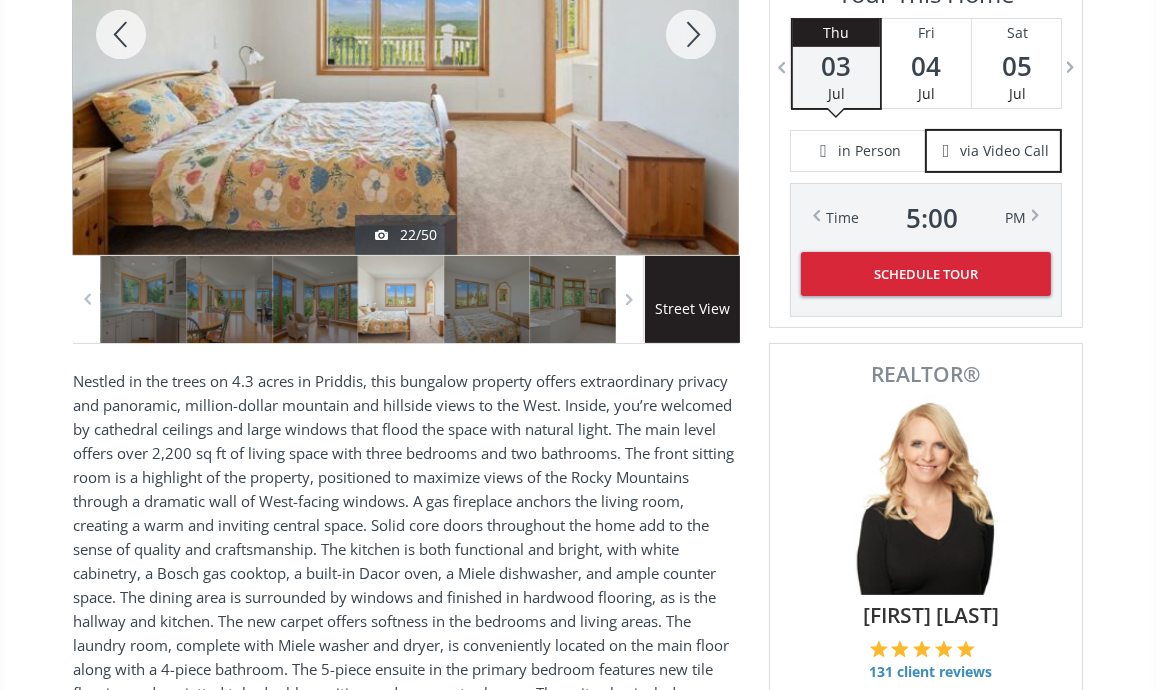 click at bounding box center [691, 34] 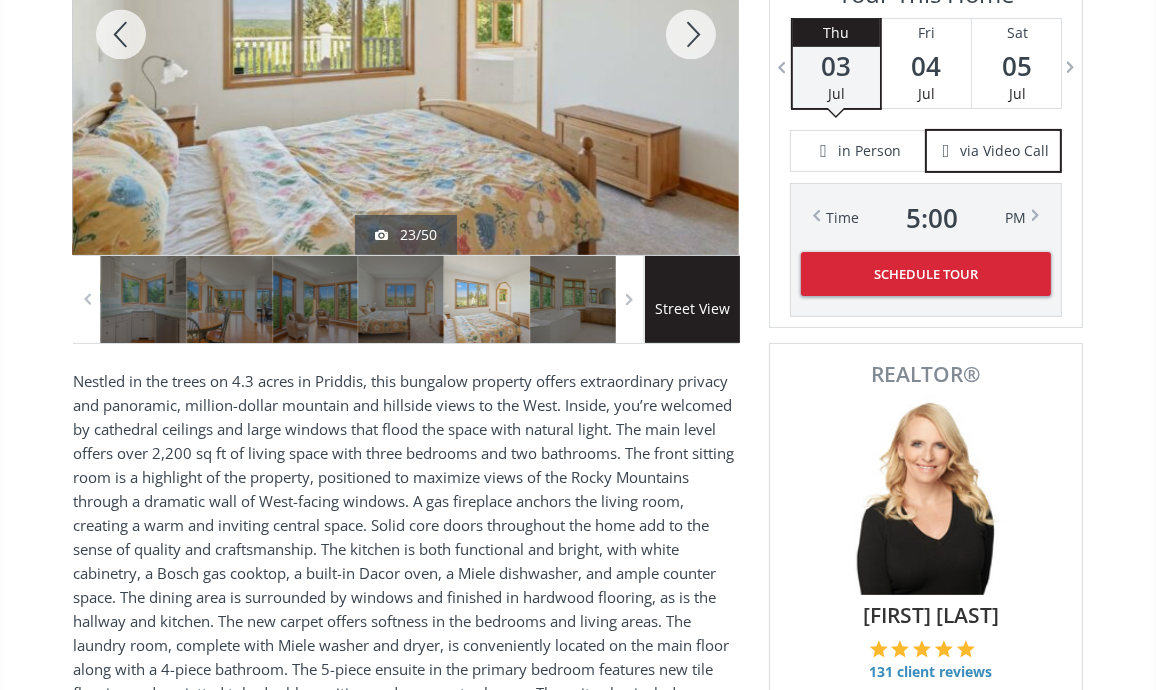 click at bounding box center (691, 34) 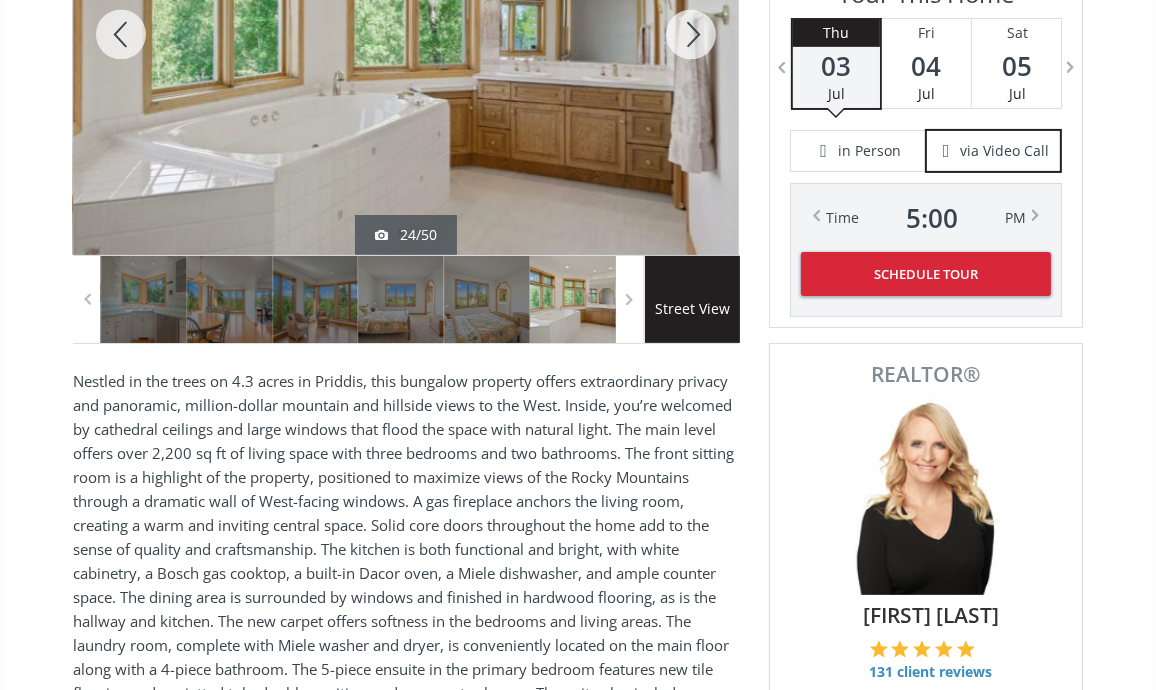 click at bounding box center (691, 34) 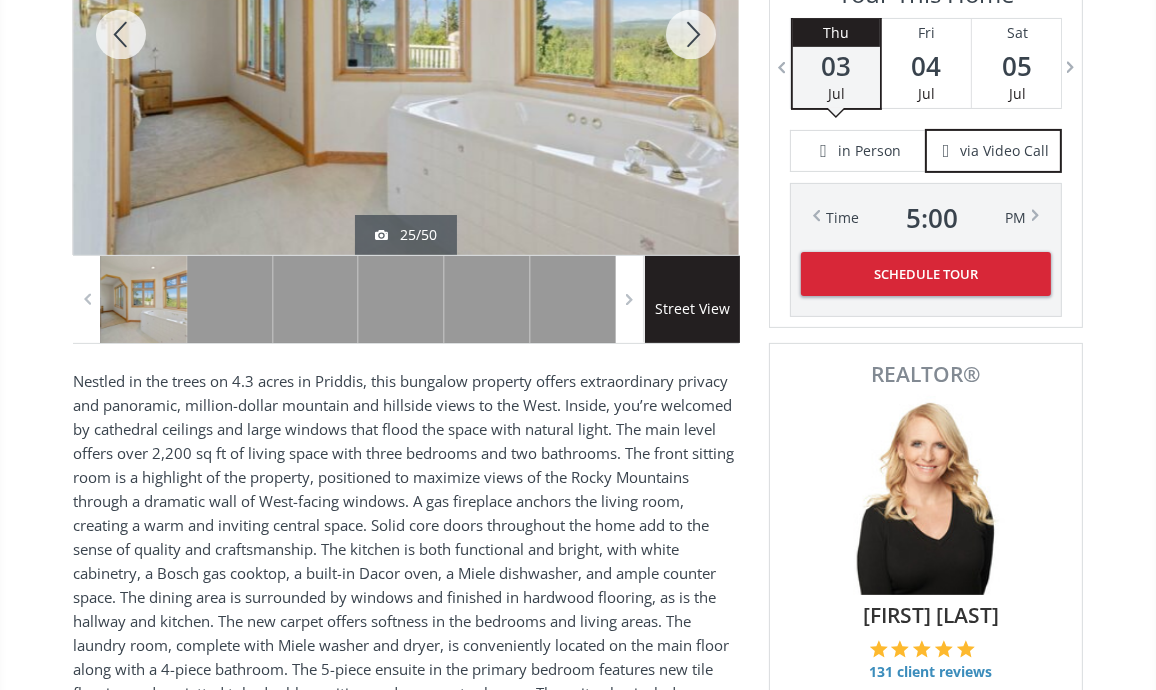 click at bounding box center (691, 34) 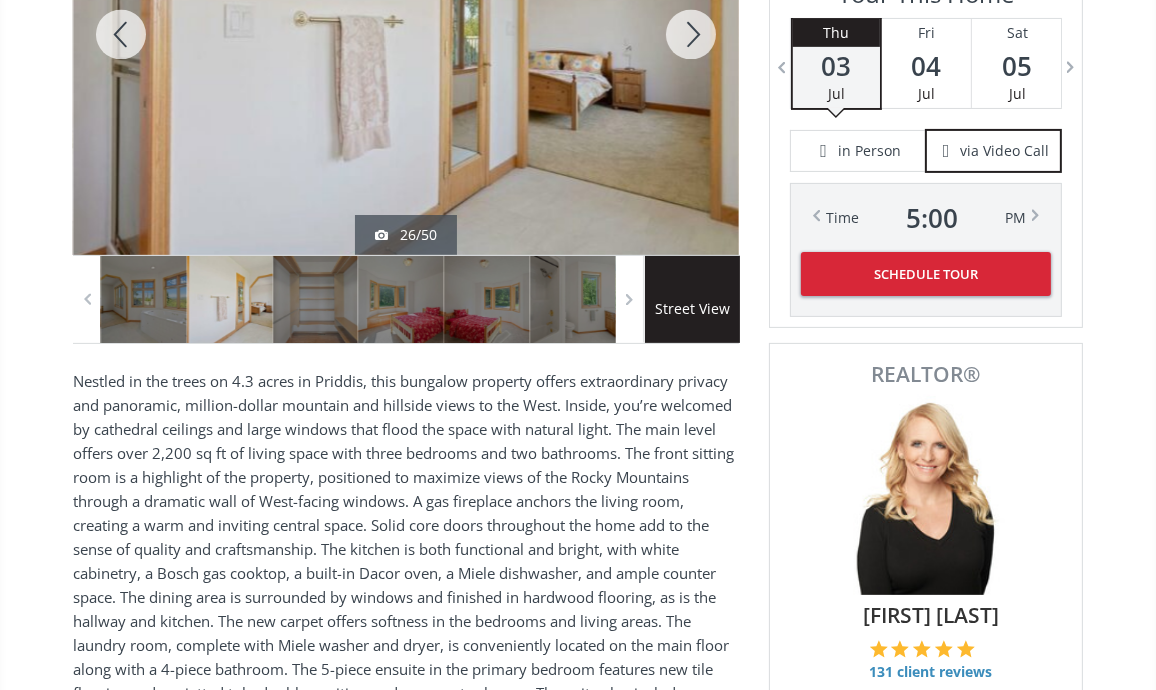 click at bounding box center (691, 34) 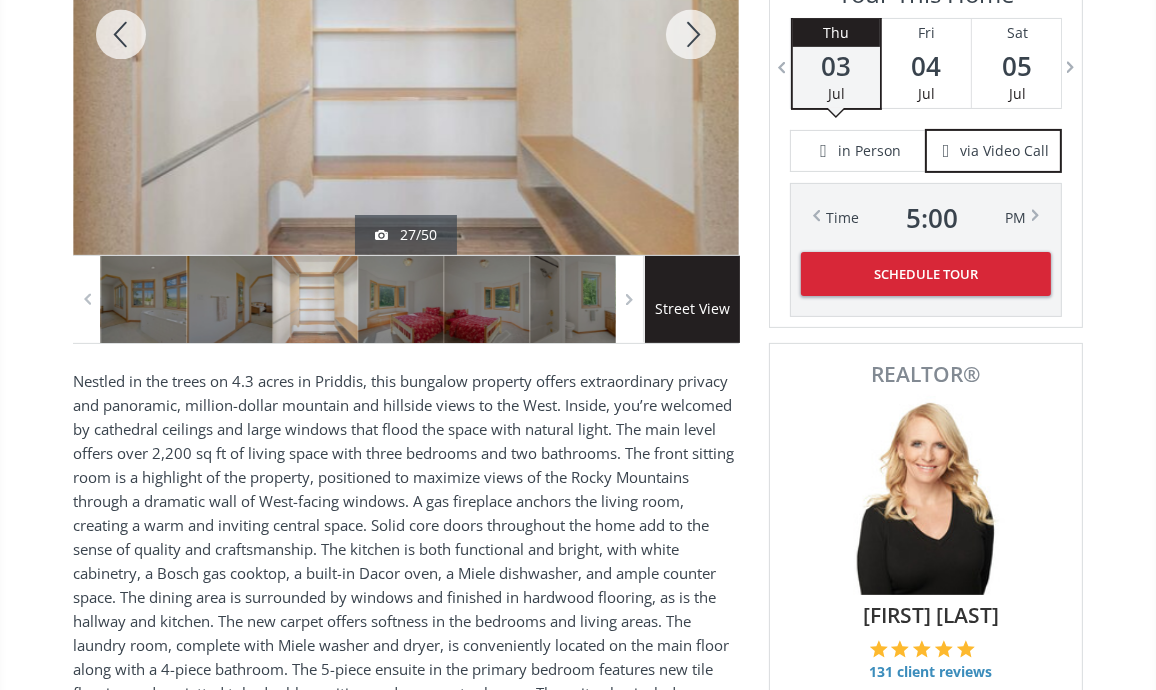 click at bounding box center [691, 34] 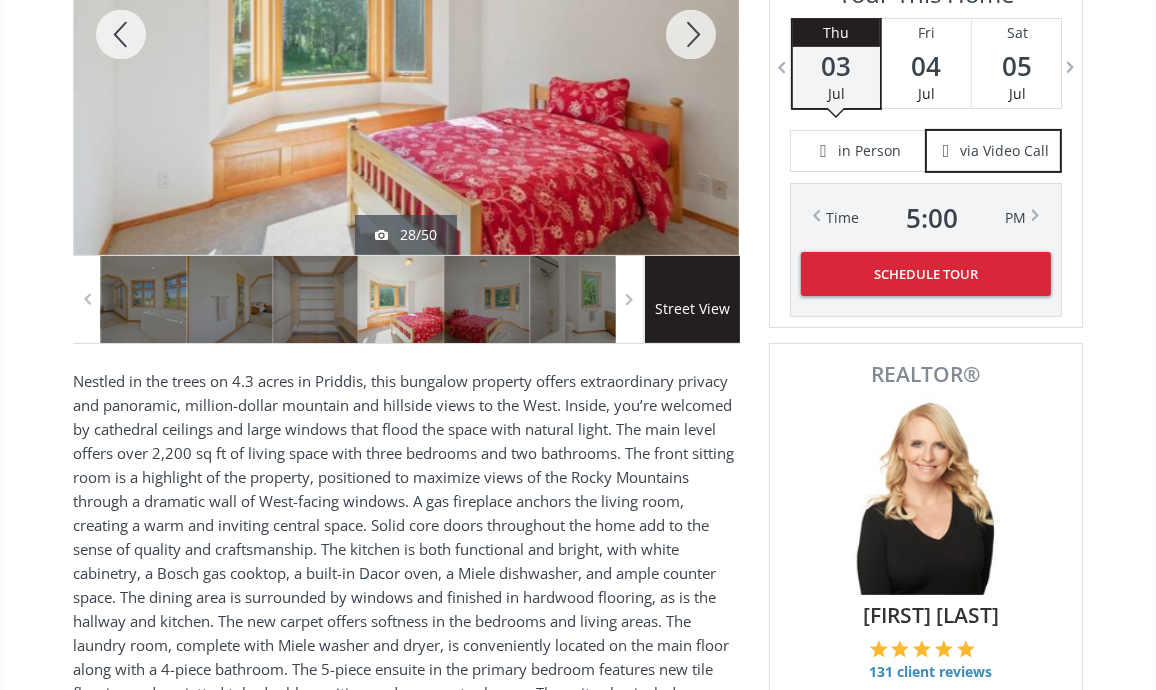 click at bounding box center [121, 34] 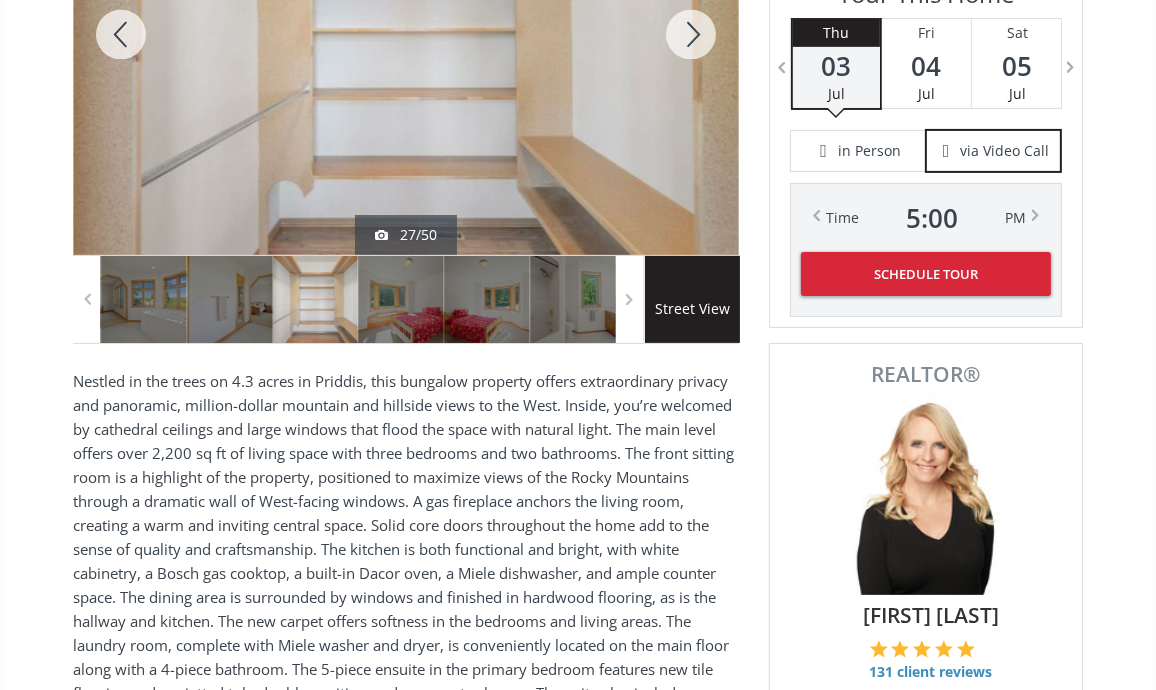 click at bounding box center (691, 34) 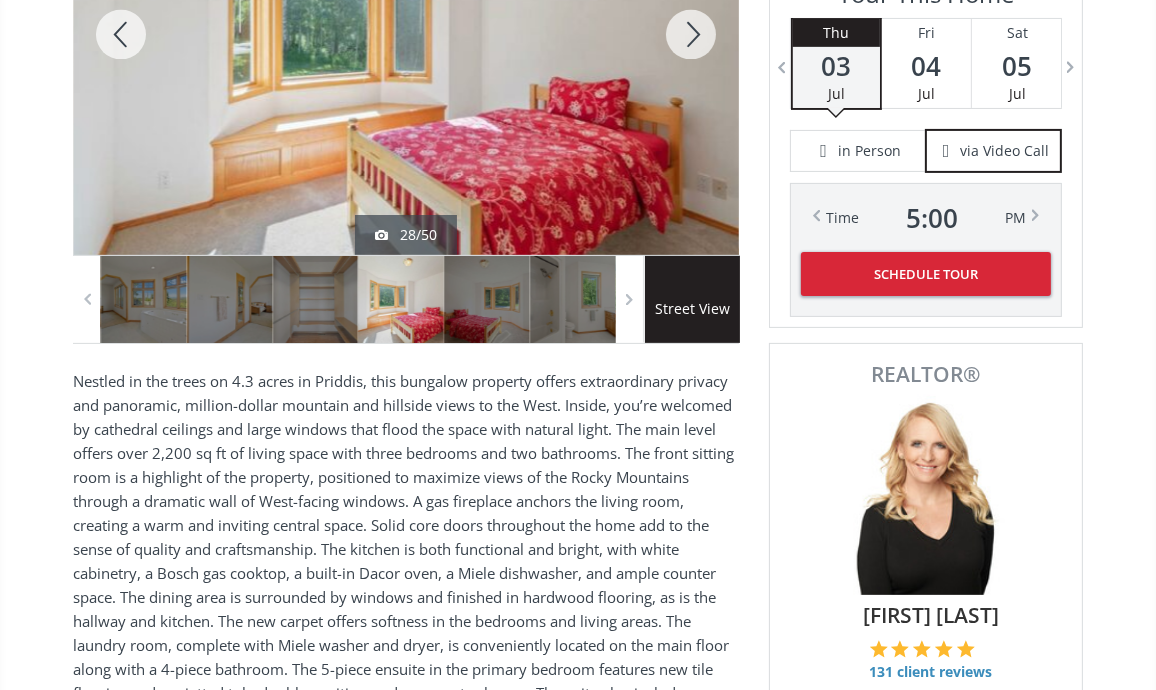 click at bounding box center [691, 34] 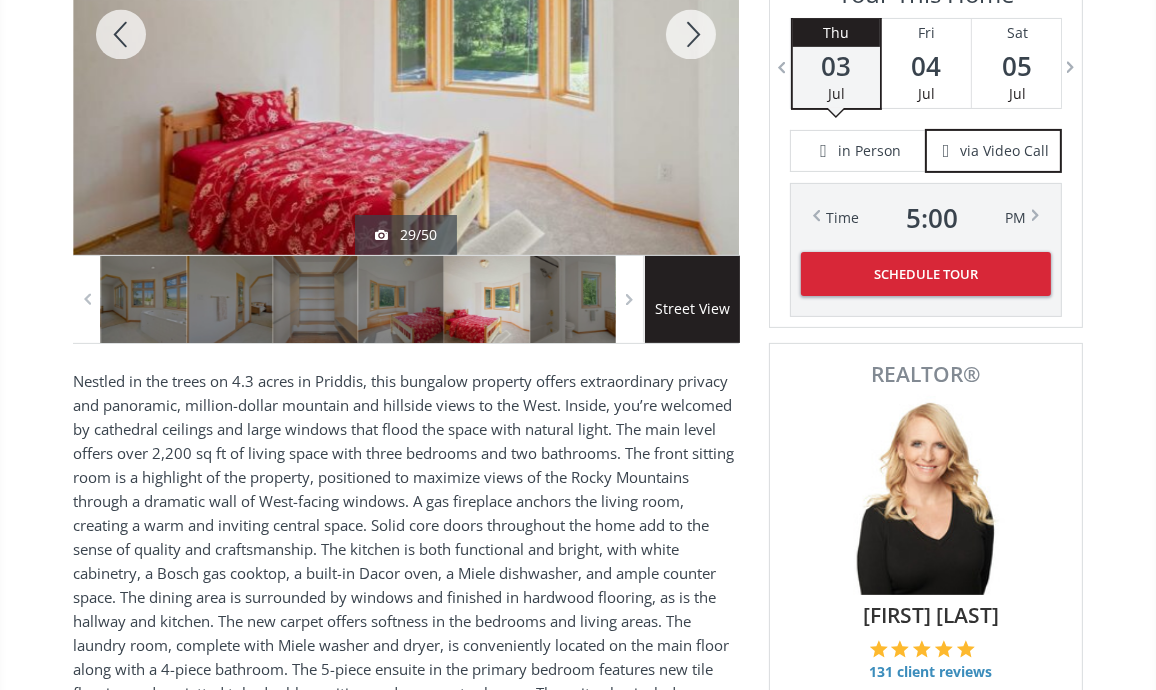 click at bounding box center [691, 34] 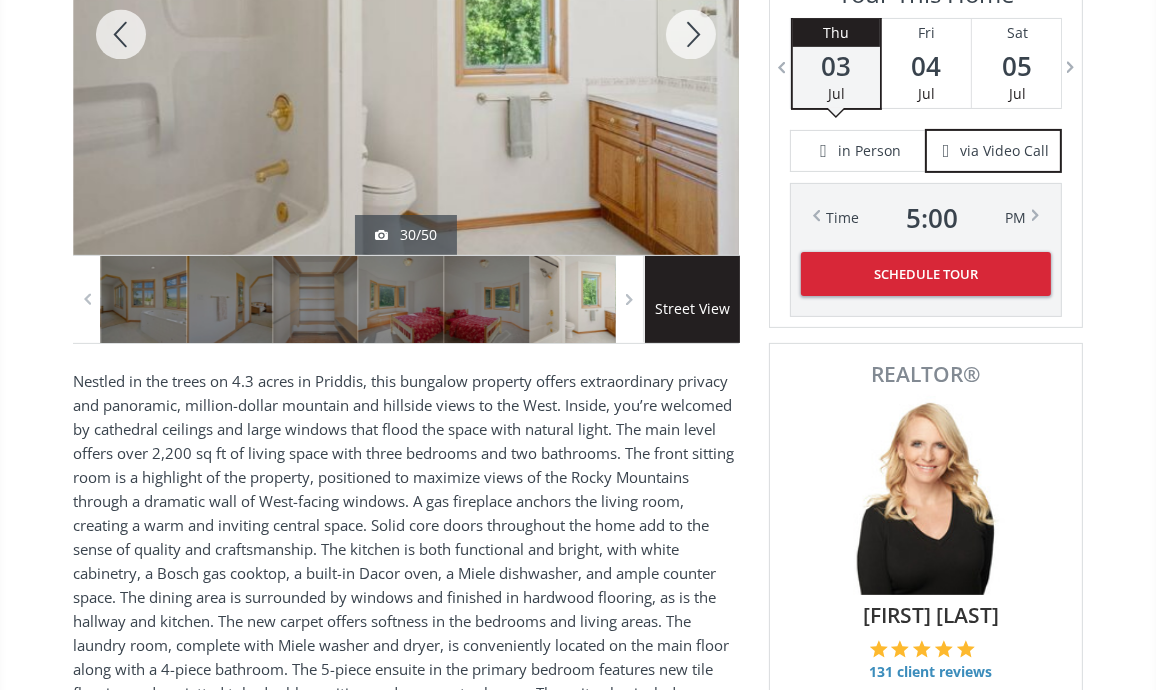 click at bounding box center [691, 34] 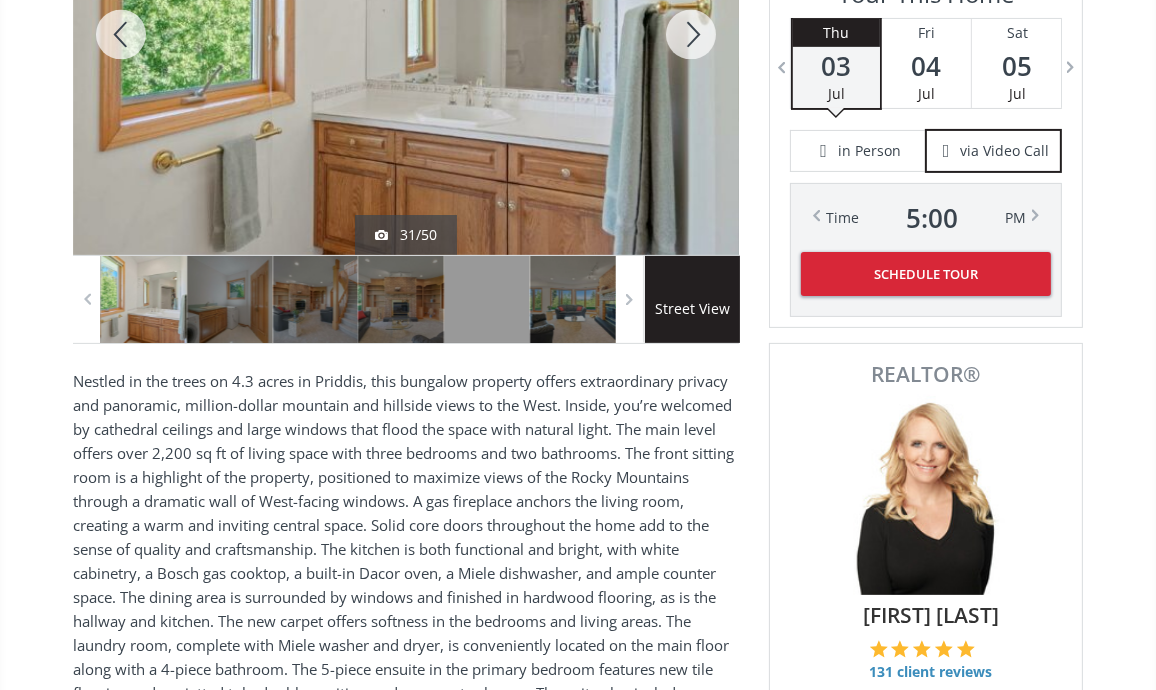 click at bounding box center (691, 34) 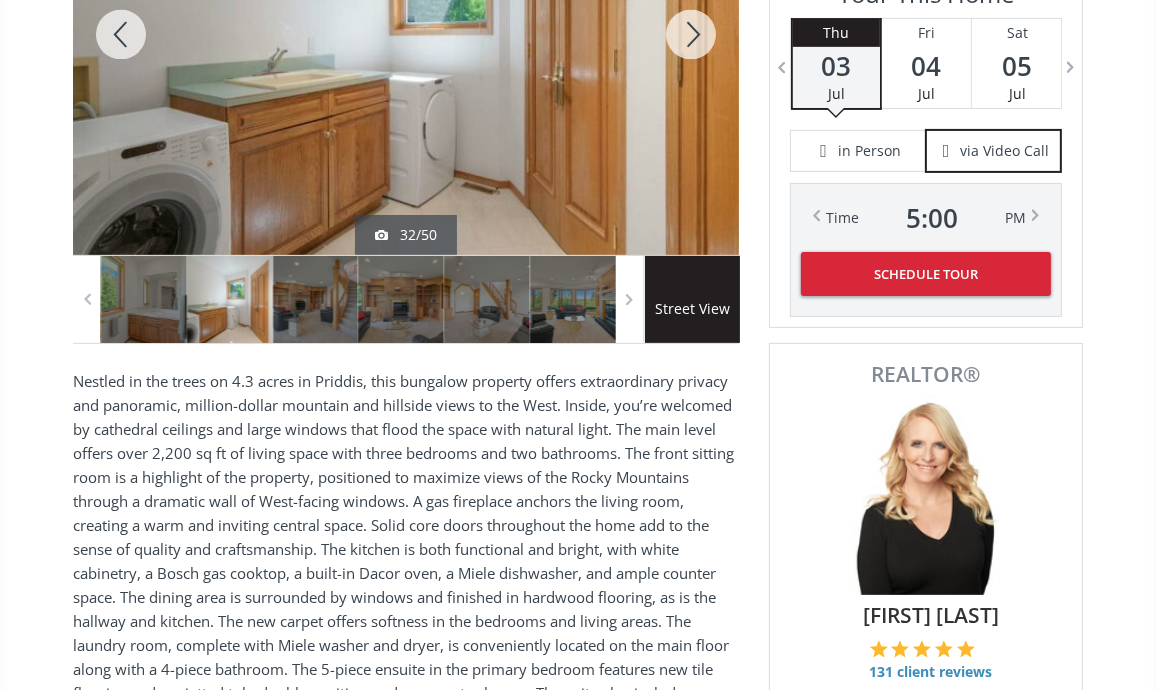 click at bounding box center [691, 34] 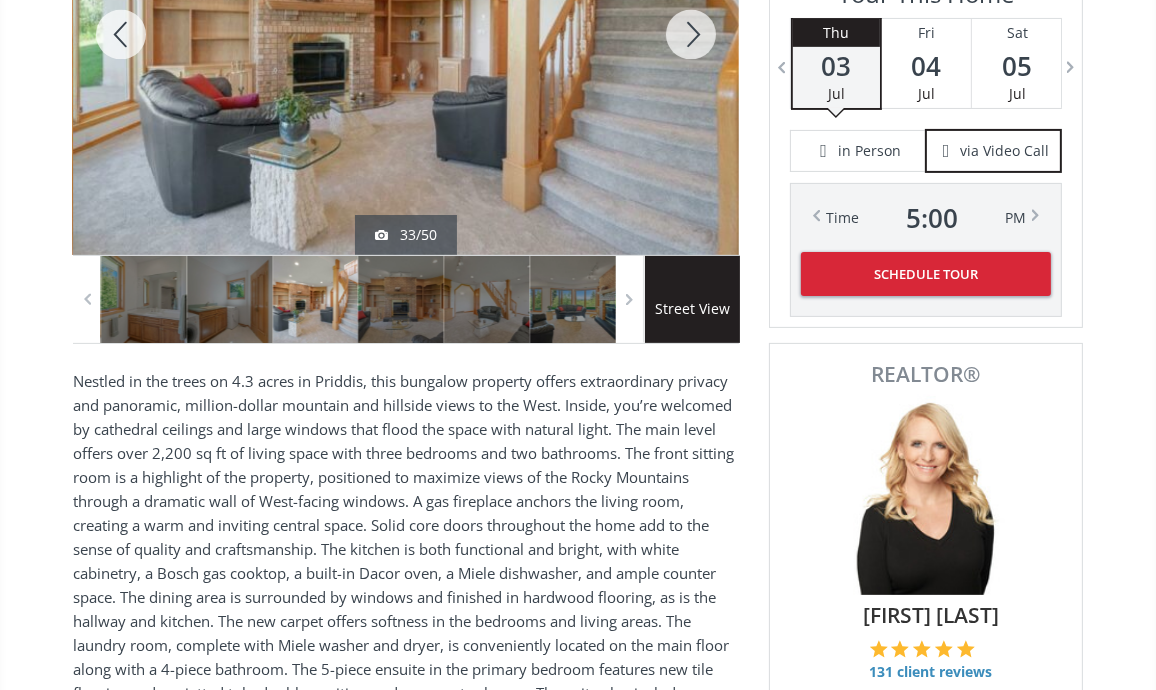 click at bounding box center (691, 34) 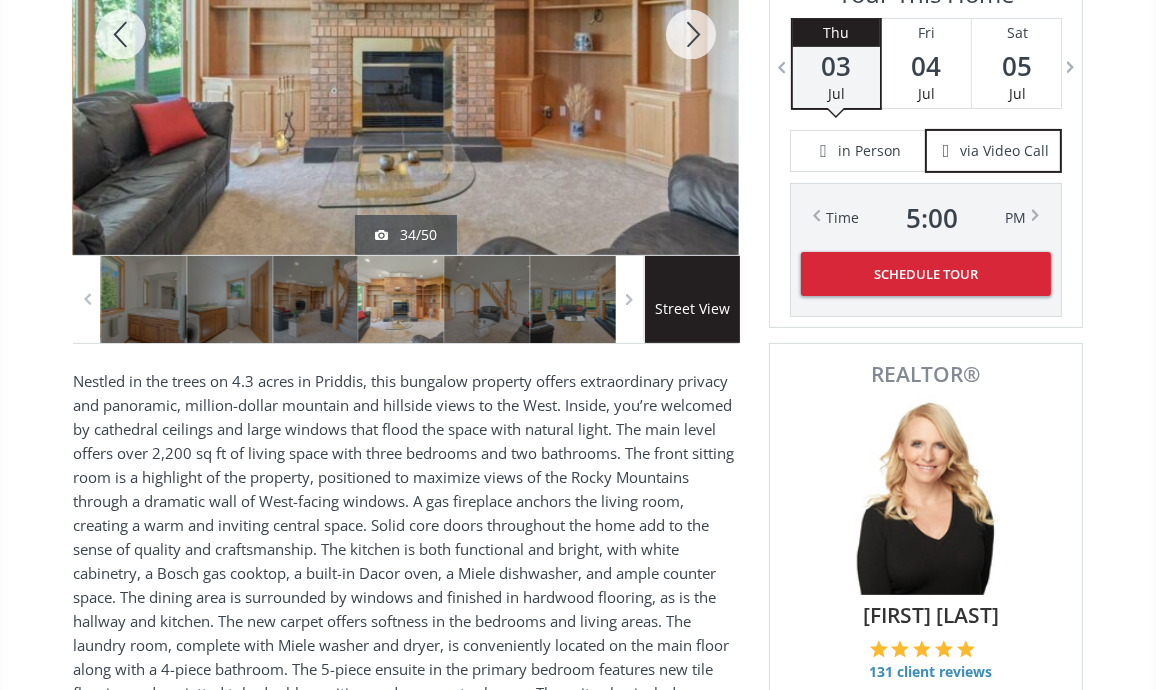 click at bounding box center (691, 34) 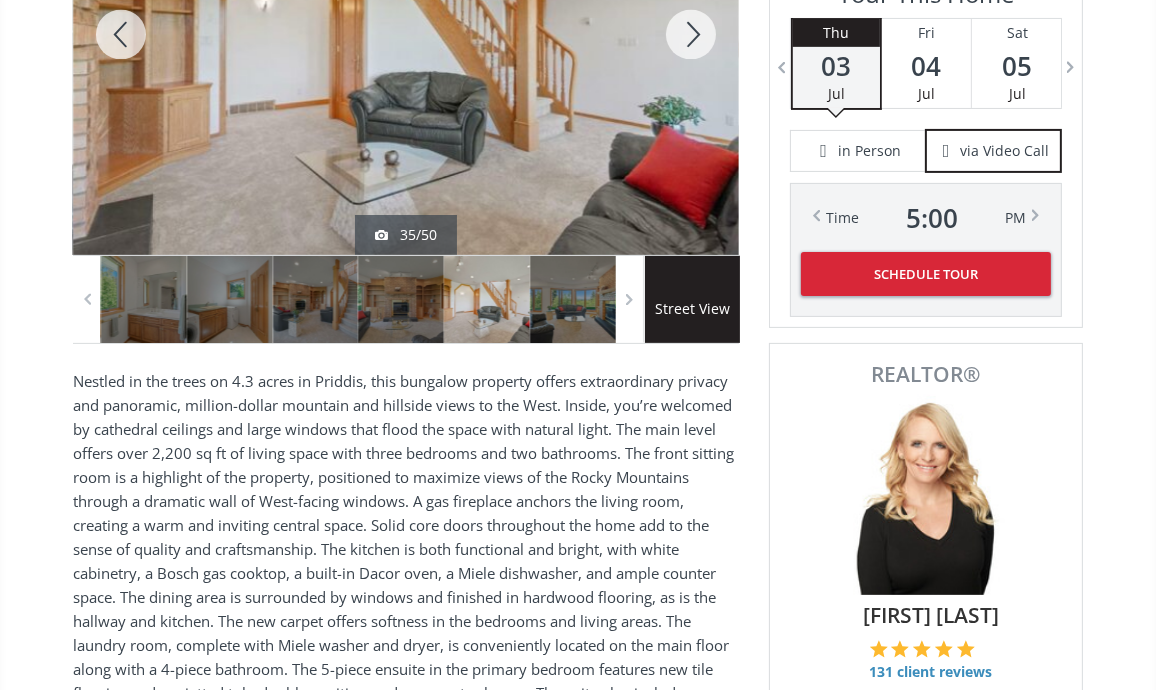 click at bounding box center [691, 34] 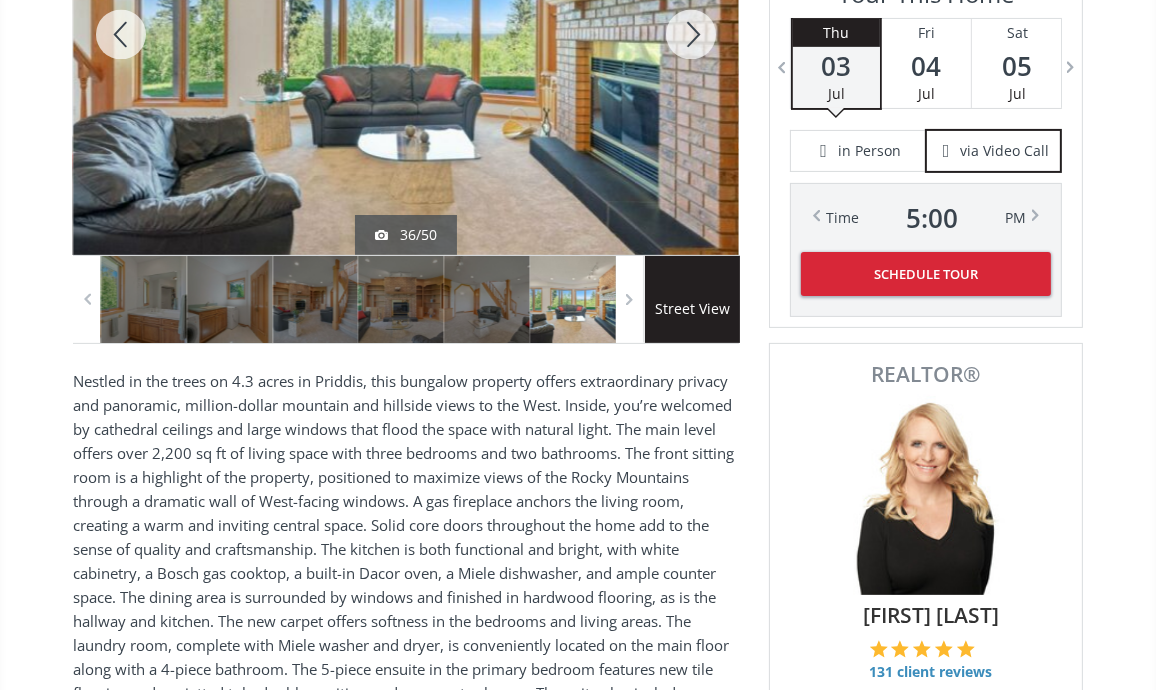 click at bounding box center [691, 34] 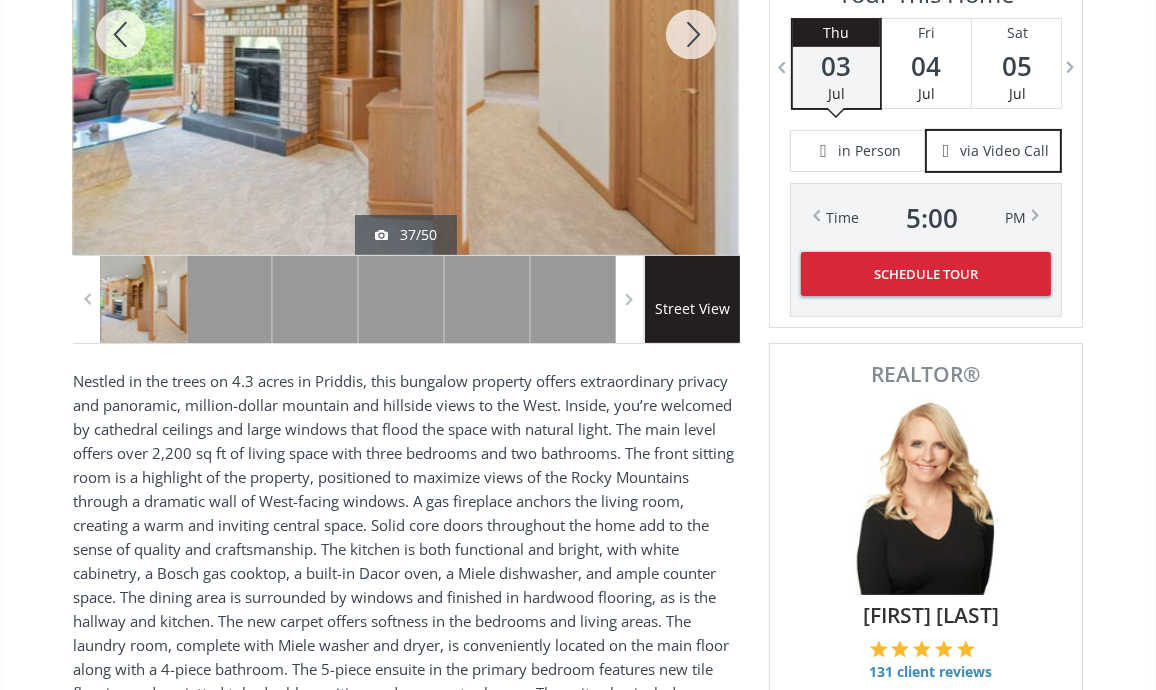click at bounding box center (691, 34) 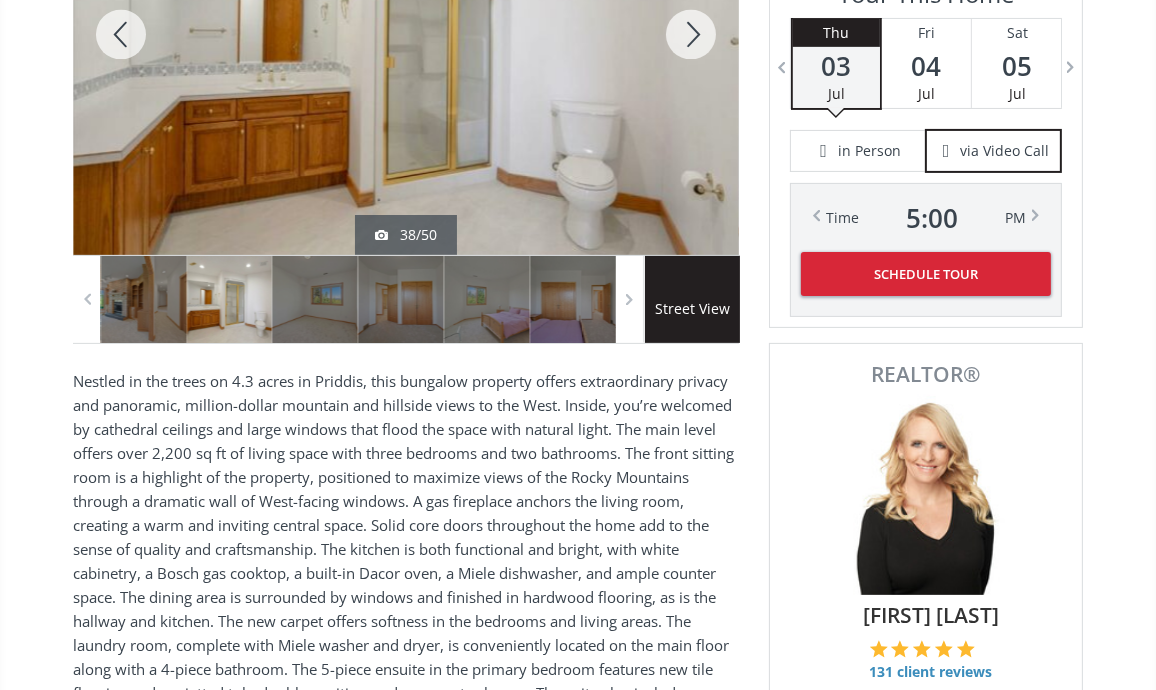 click at bounding box center [691, 34] 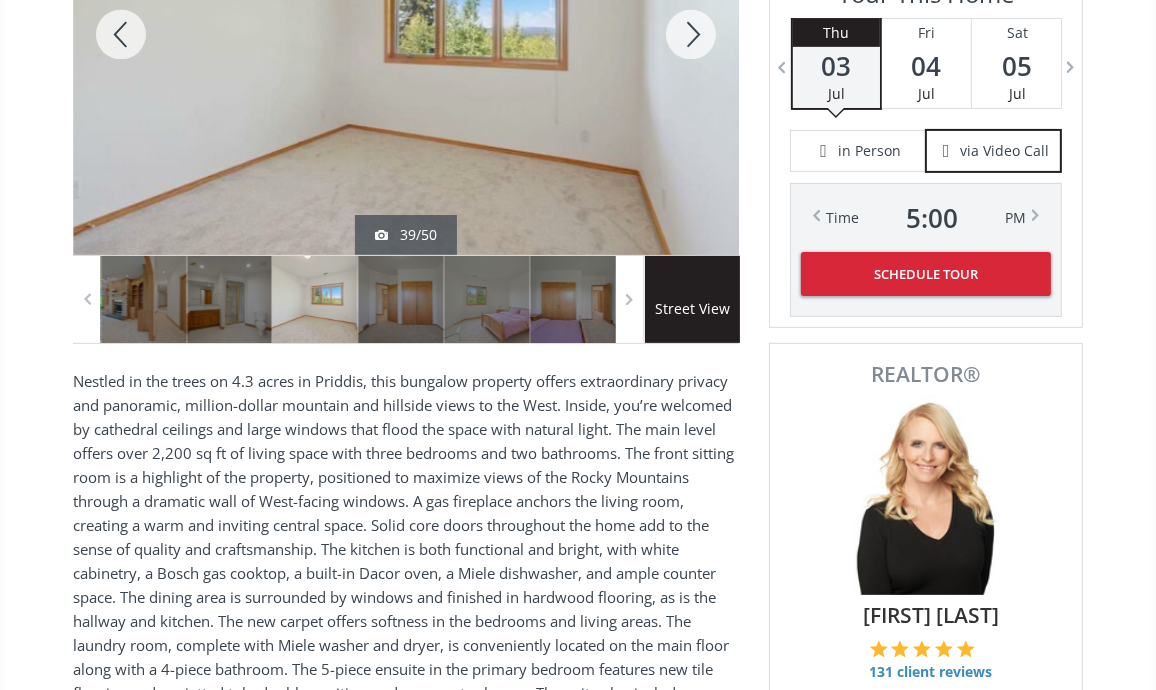 click at bounding box center [691, 34] 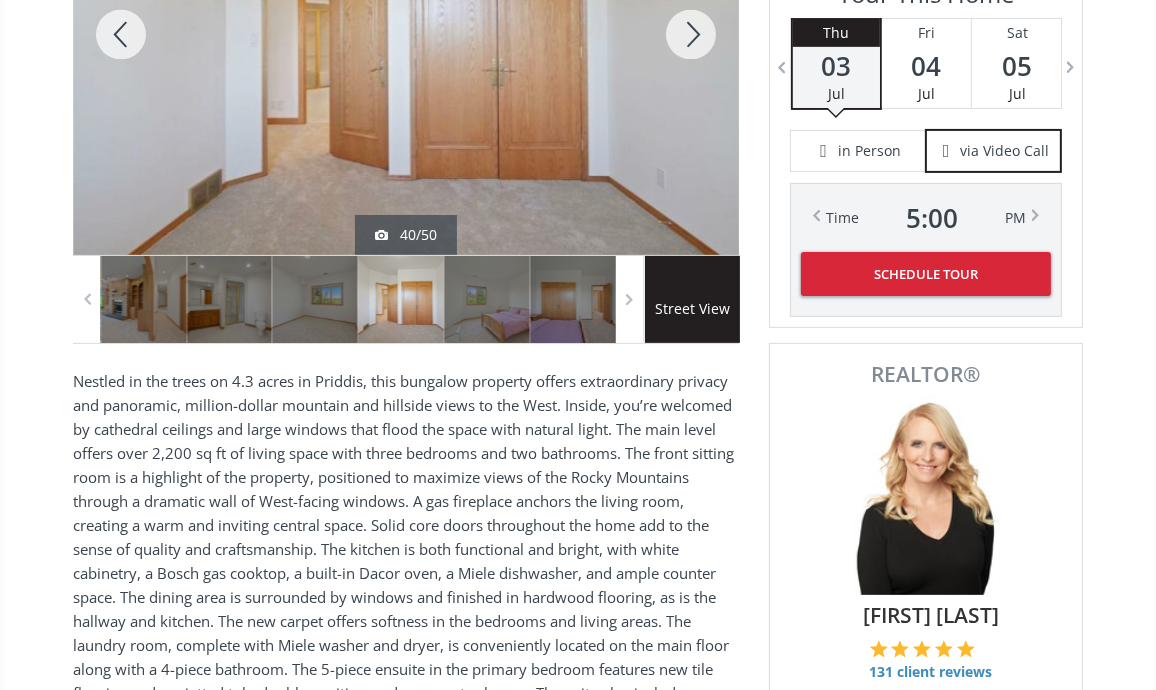 click at bounding box center [691, 34] 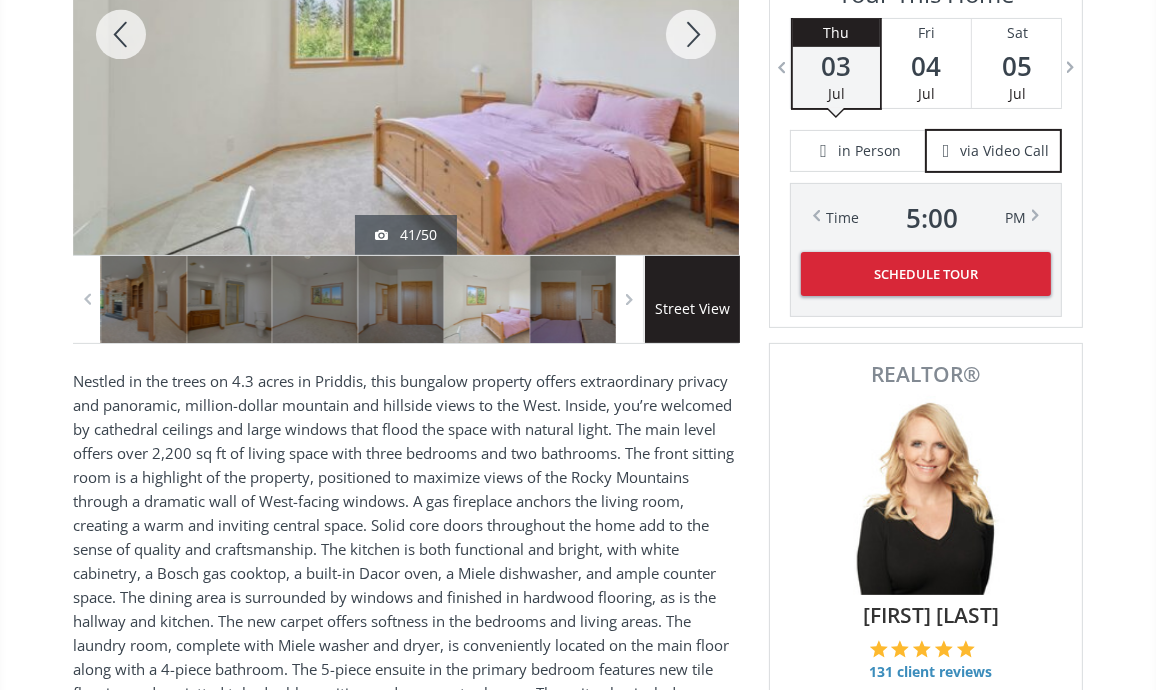 click at bounding box center [691, 34] 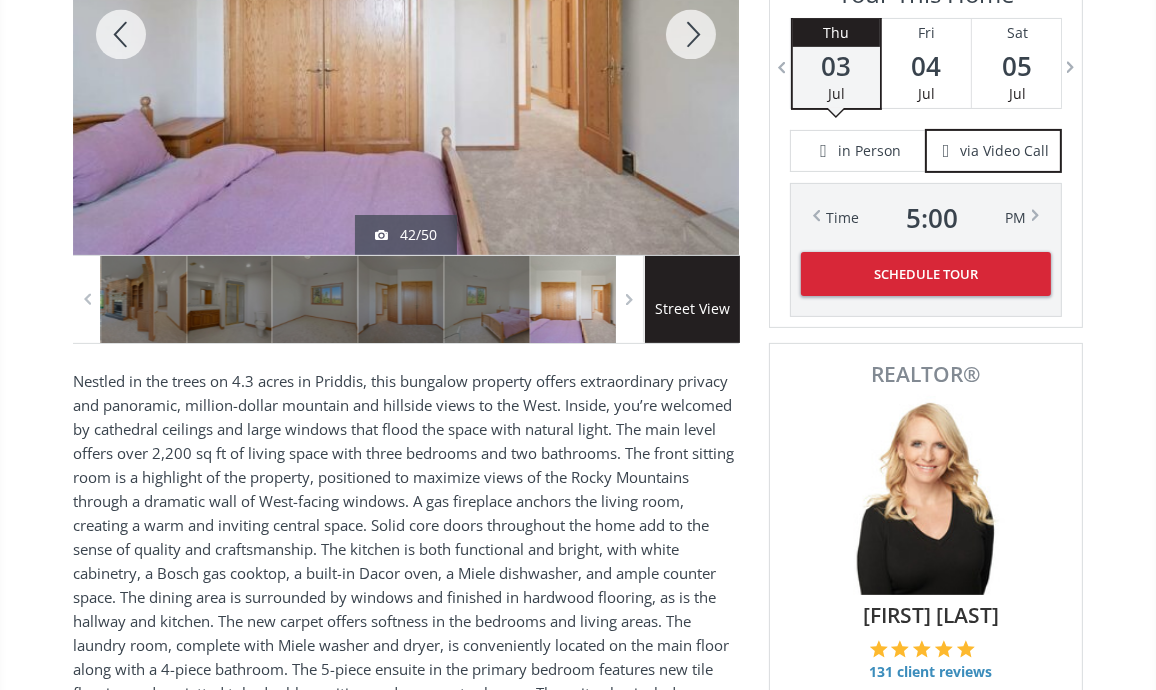 click at bounding box center [691, 34] 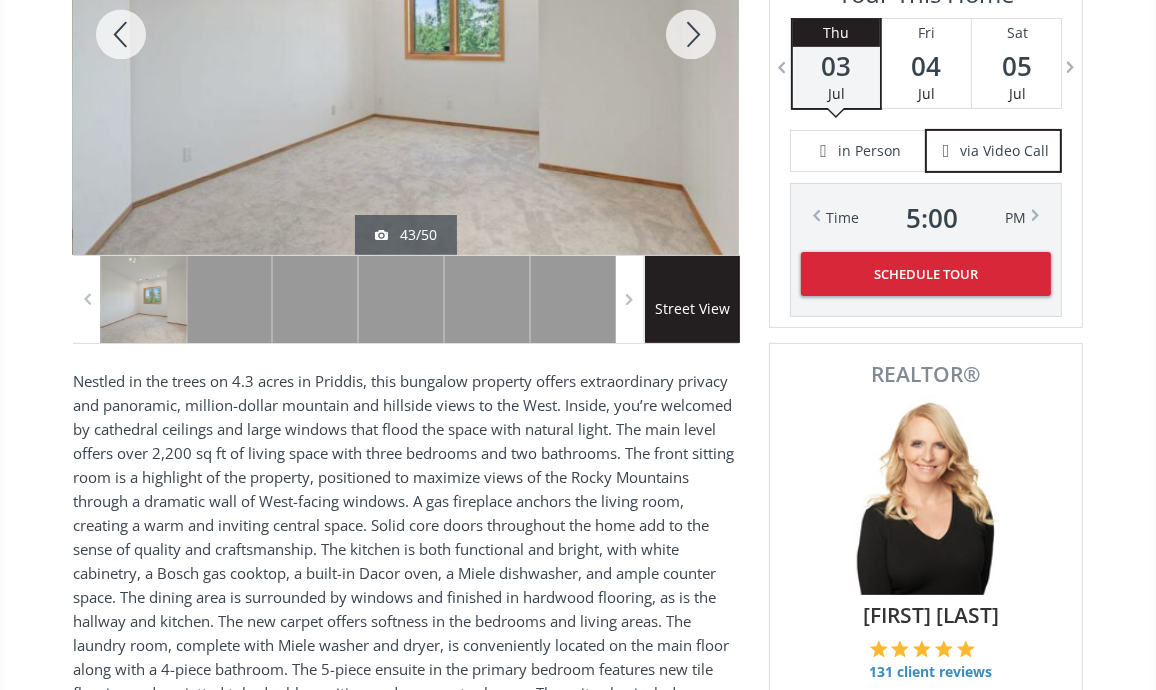 click at bounding box center (691, 34) 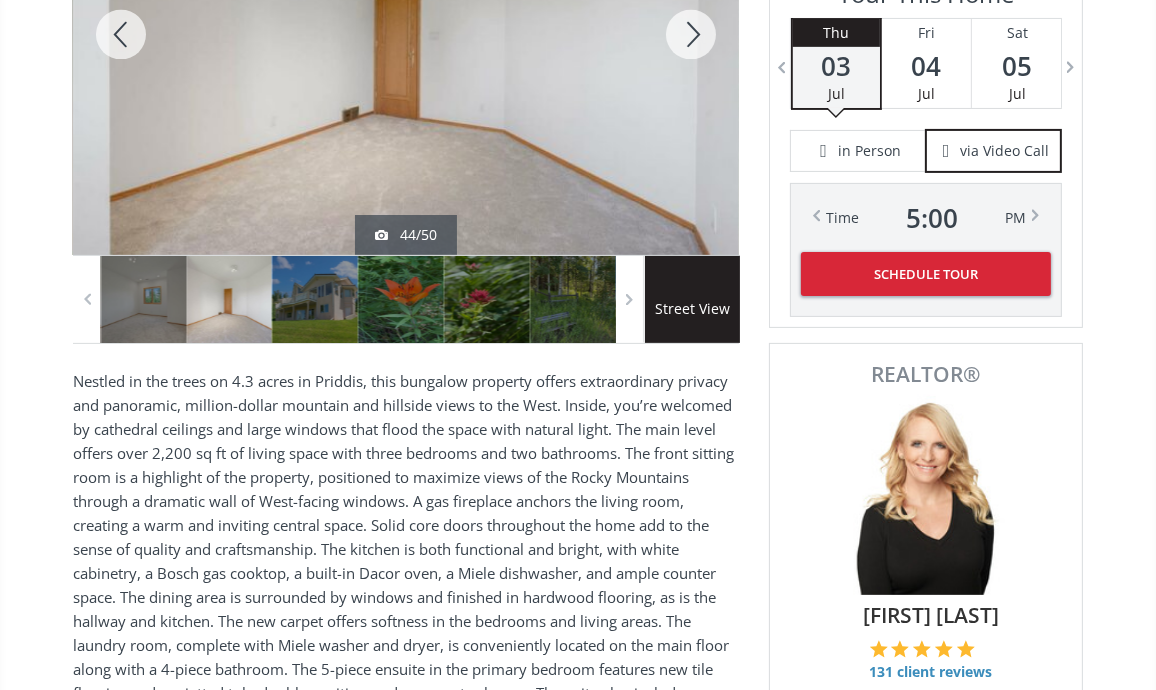 click at bounding box center [691, 34] 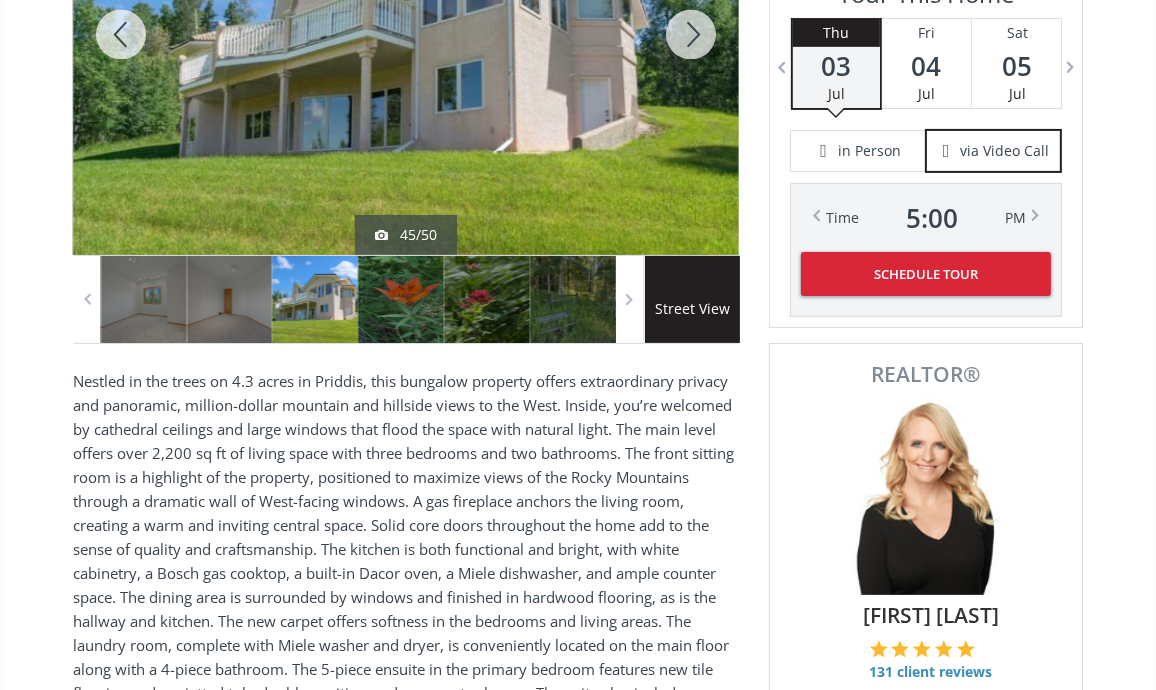 click at bounding box center [691, 34] 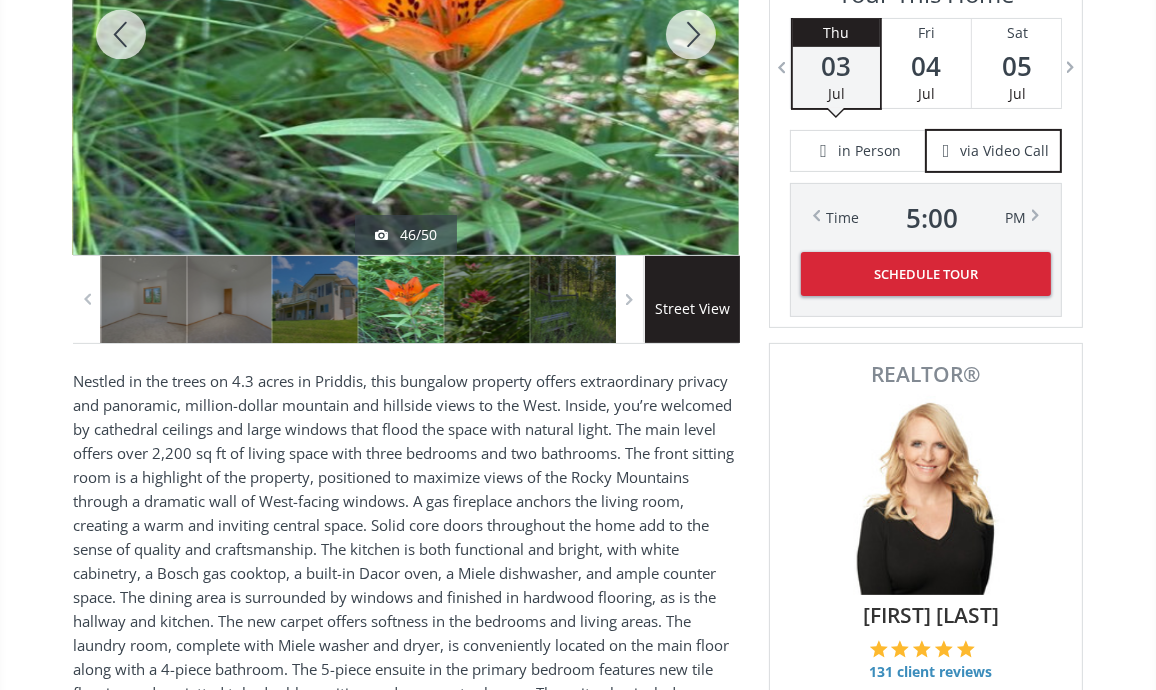 click at bounding box center (691, 34) 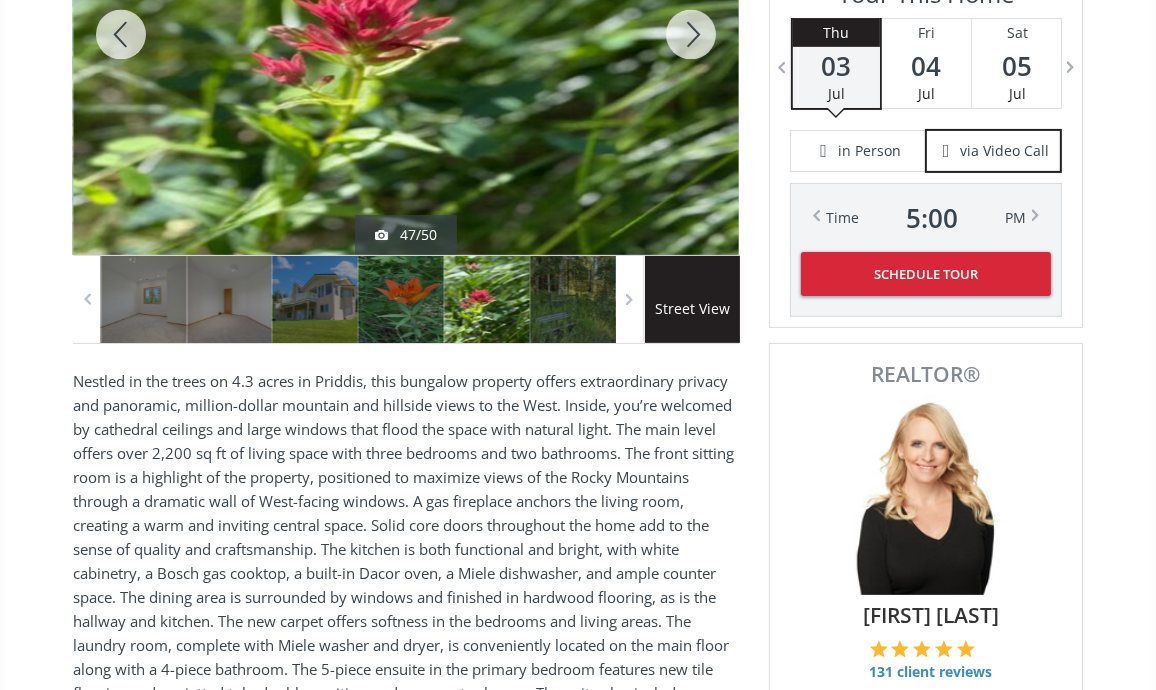 click at bounding box center [691, 34] 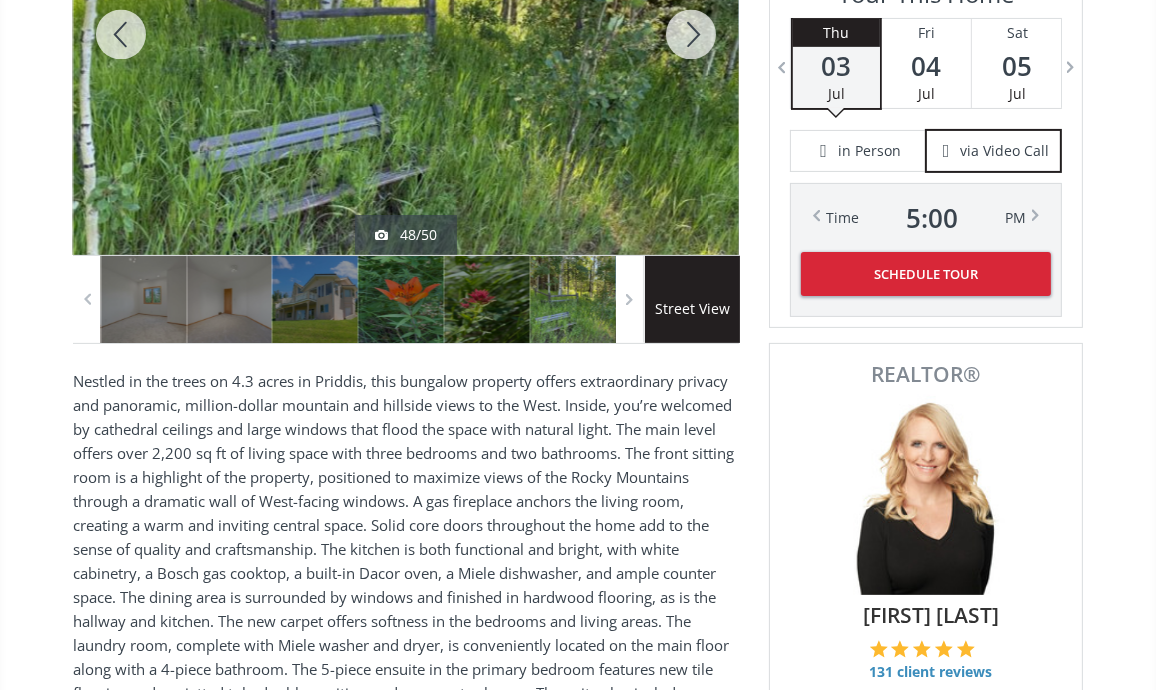 click at bounding box center [691, 34] 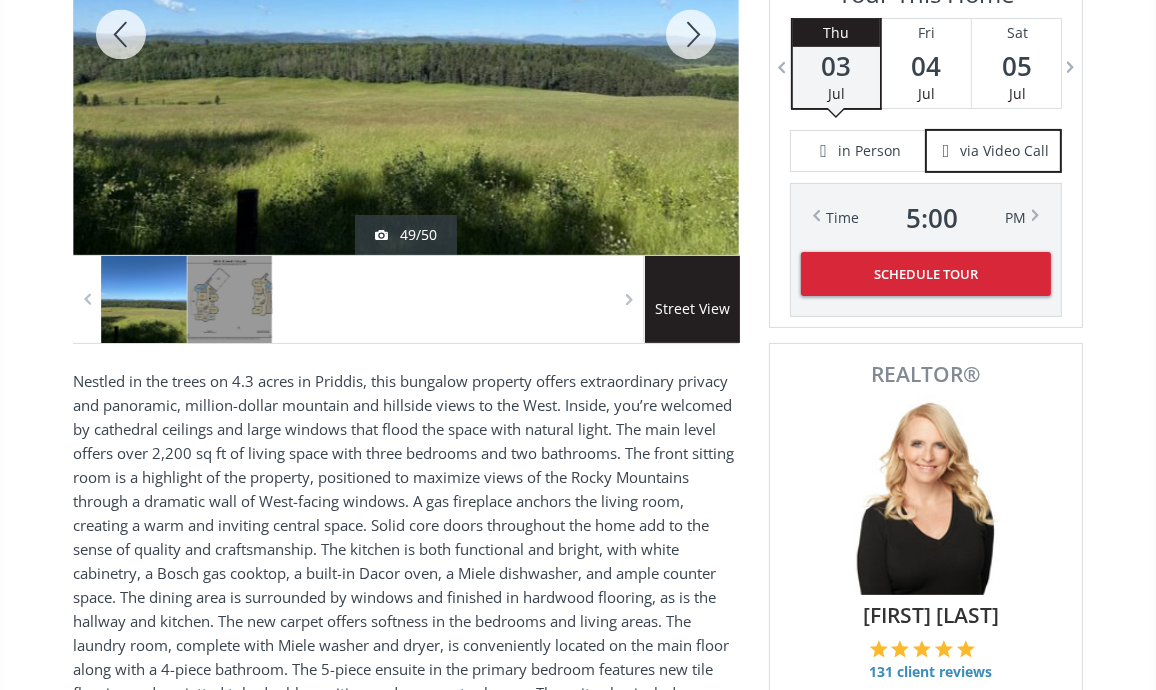 click at bounding box center (691, 34) 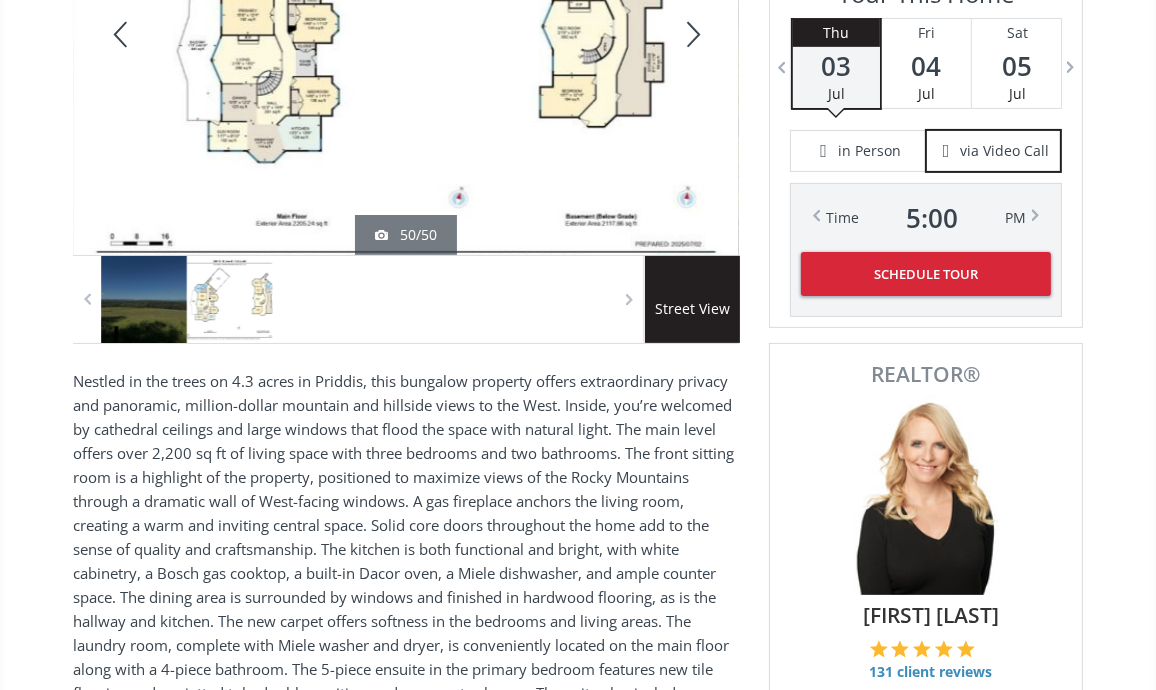click at bounding box center (691, 34) 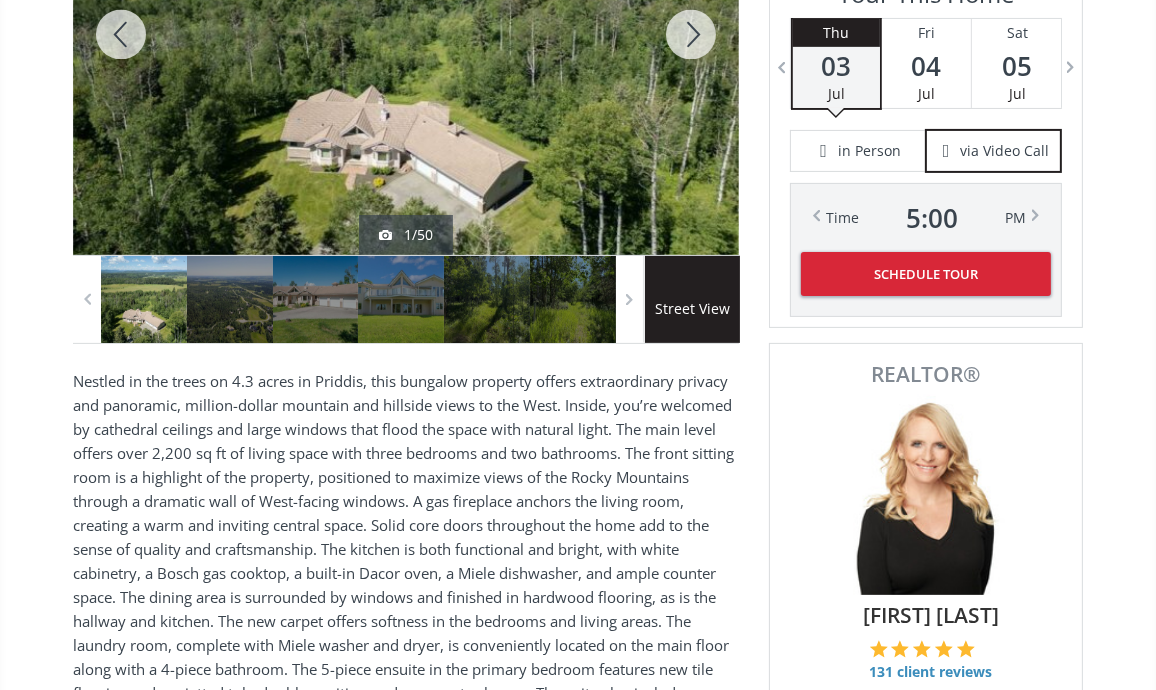 click at bounding box center (121, 34) 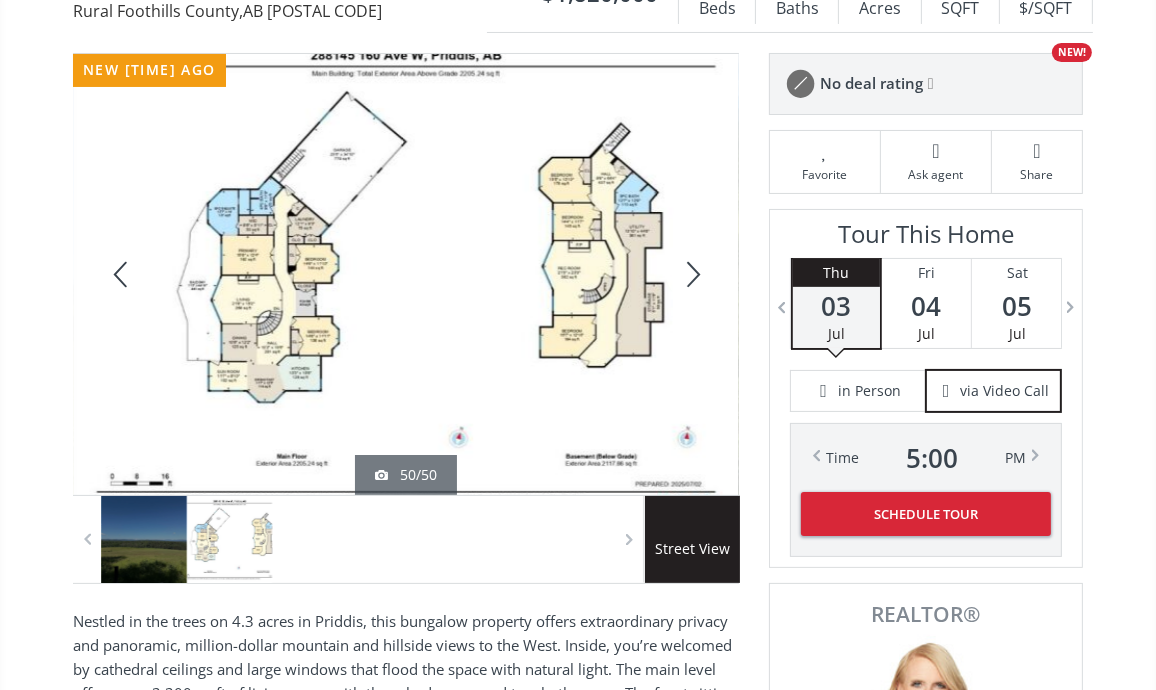 scroll, scrollTop: 239, scrollLeft: 0, axis: vertical 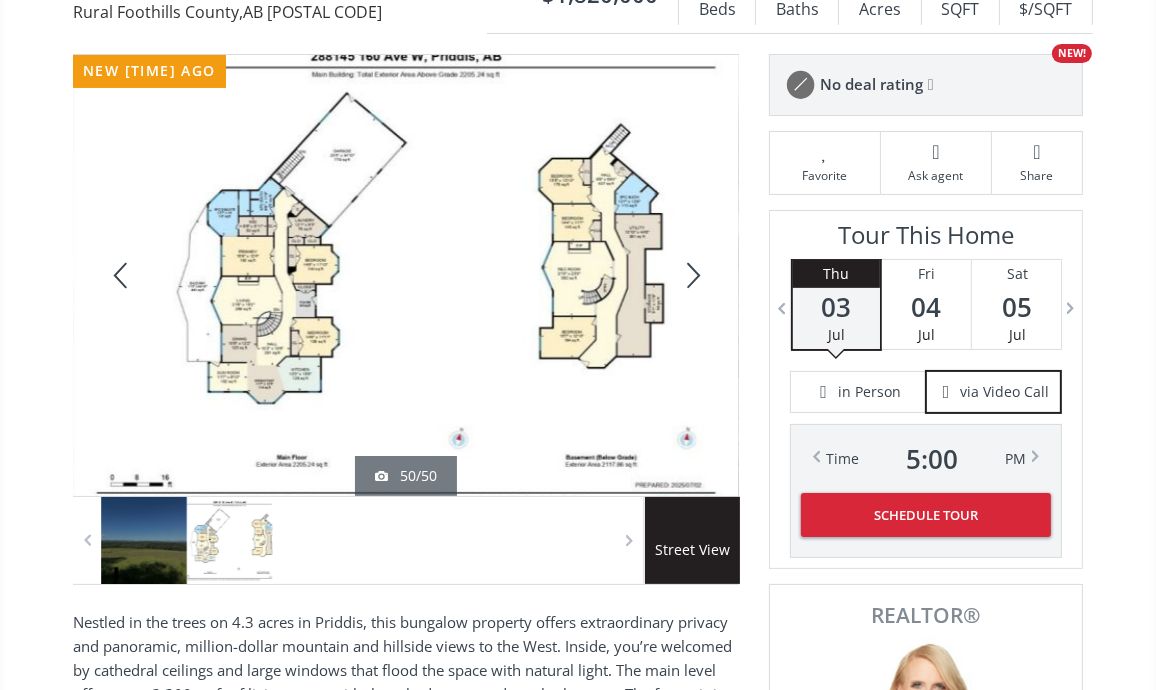 click on "Favorite" at bounding box center [825, 163] 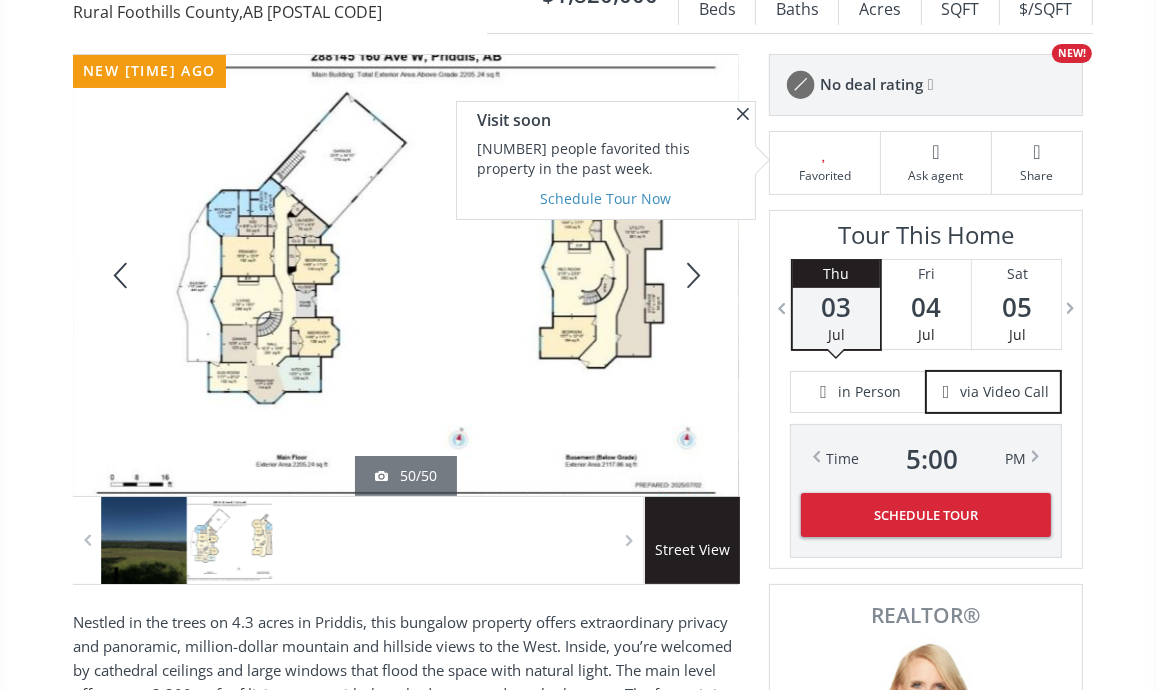 click at bounding box center (406, 275) 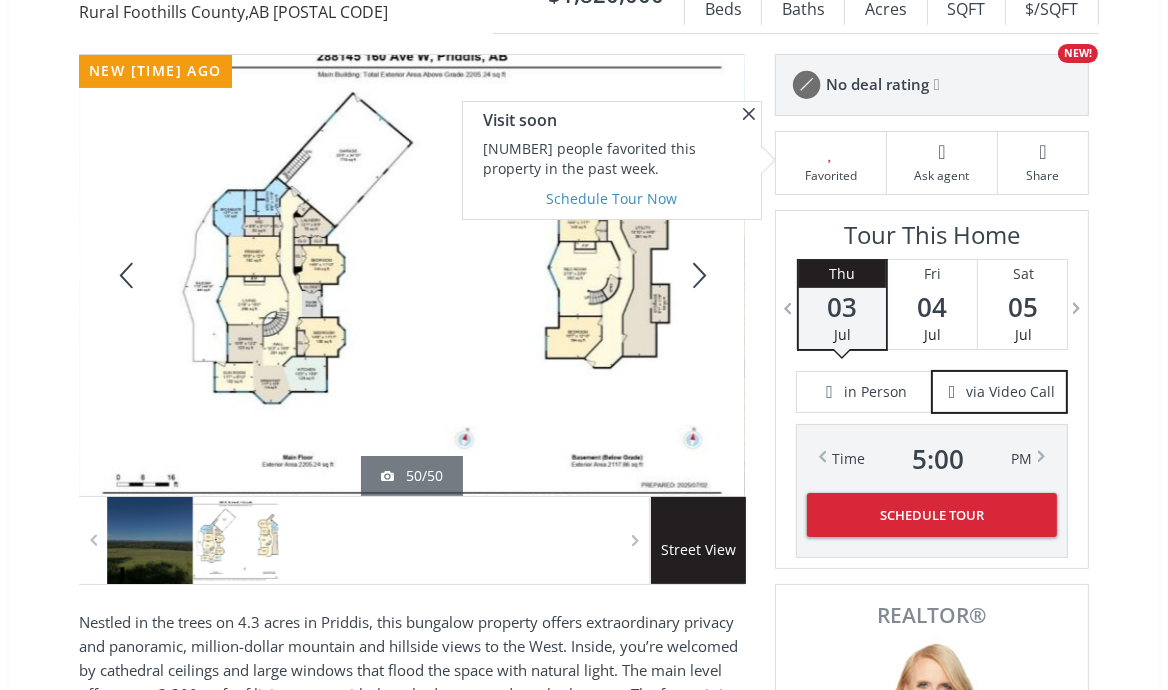 scroll, scrollTop: 0, scrollLeft: 0, axis: both 